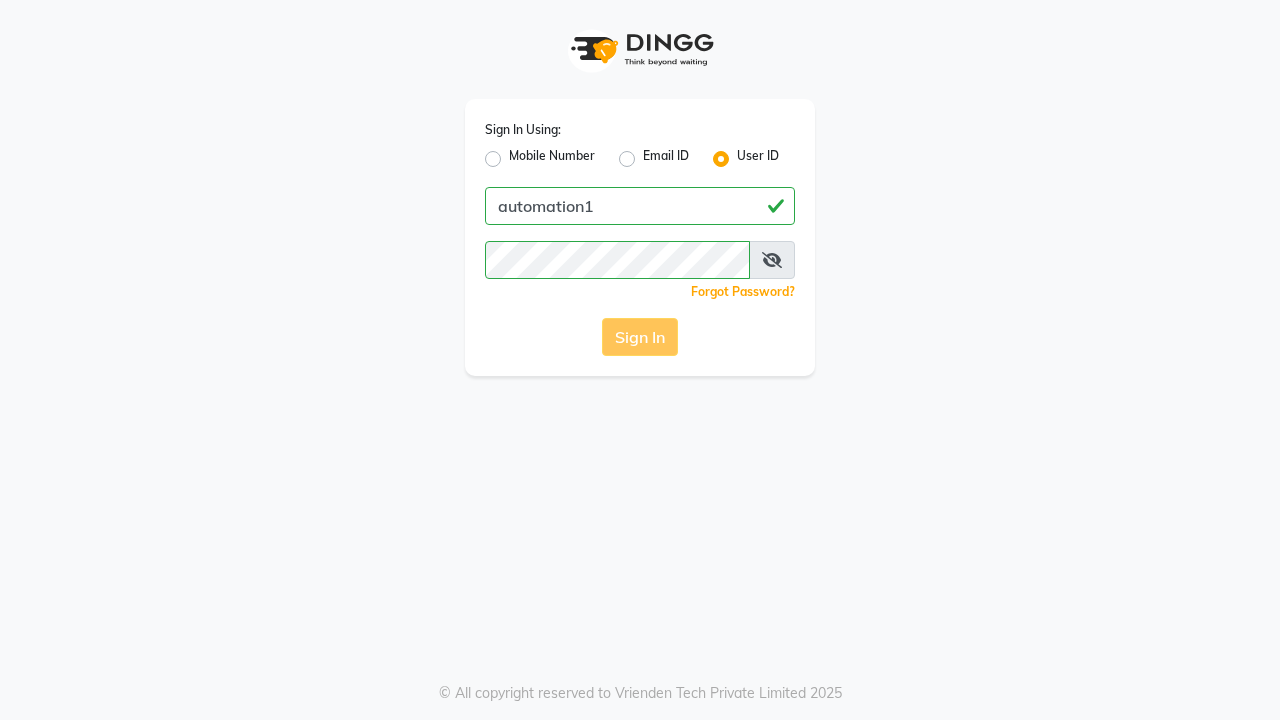scroll, scrollTop: 0, scrollLeft: 0, axis: both 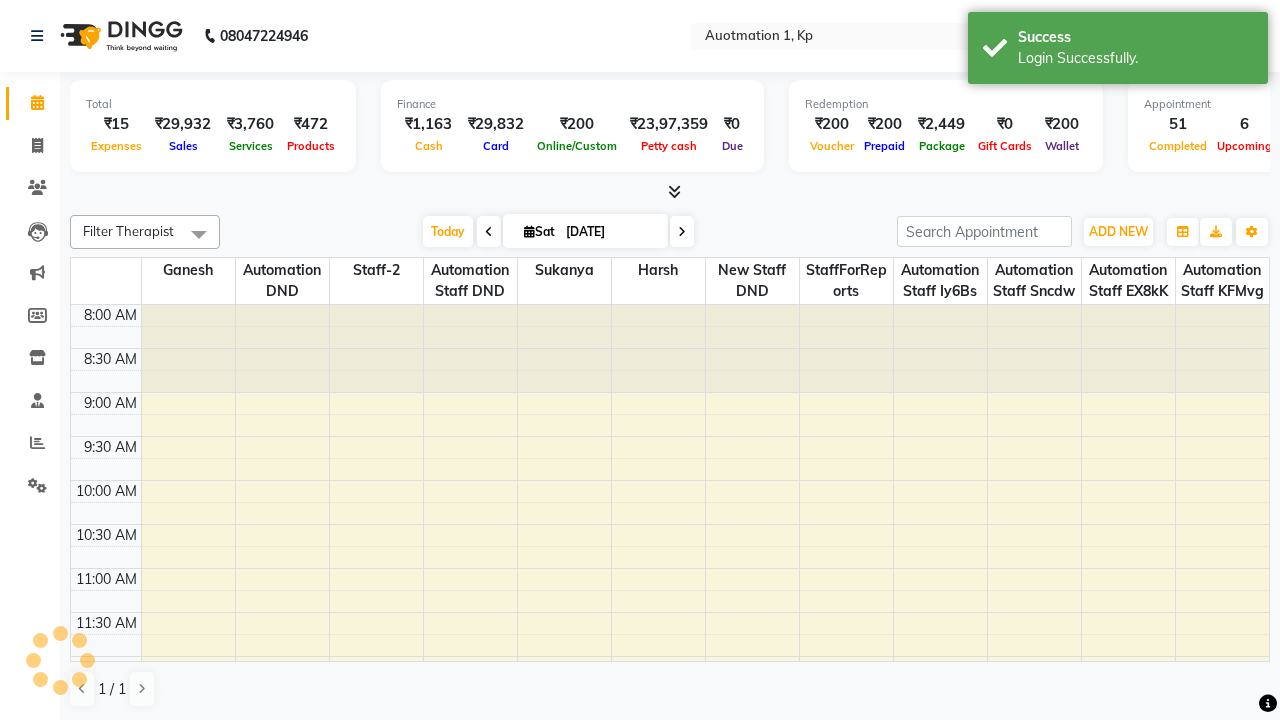 select on "en" 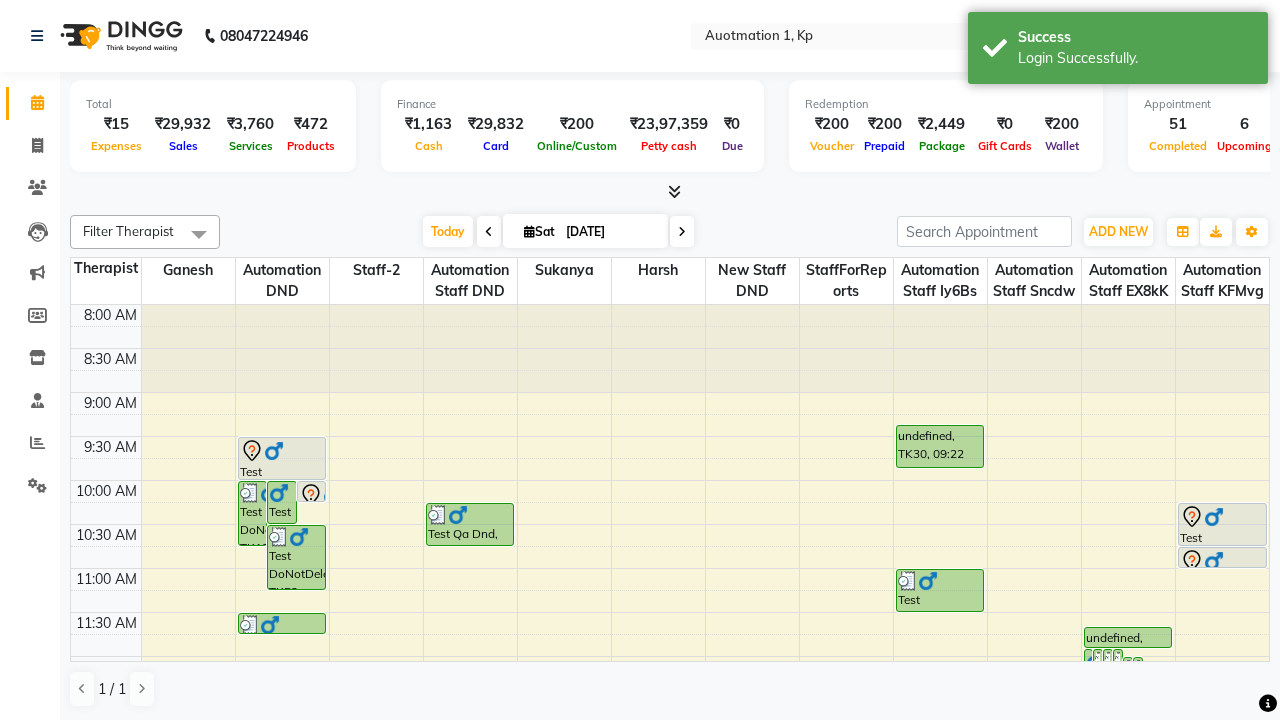 scroll, scrollTop: 0, scrollLeft: 0, axis: both 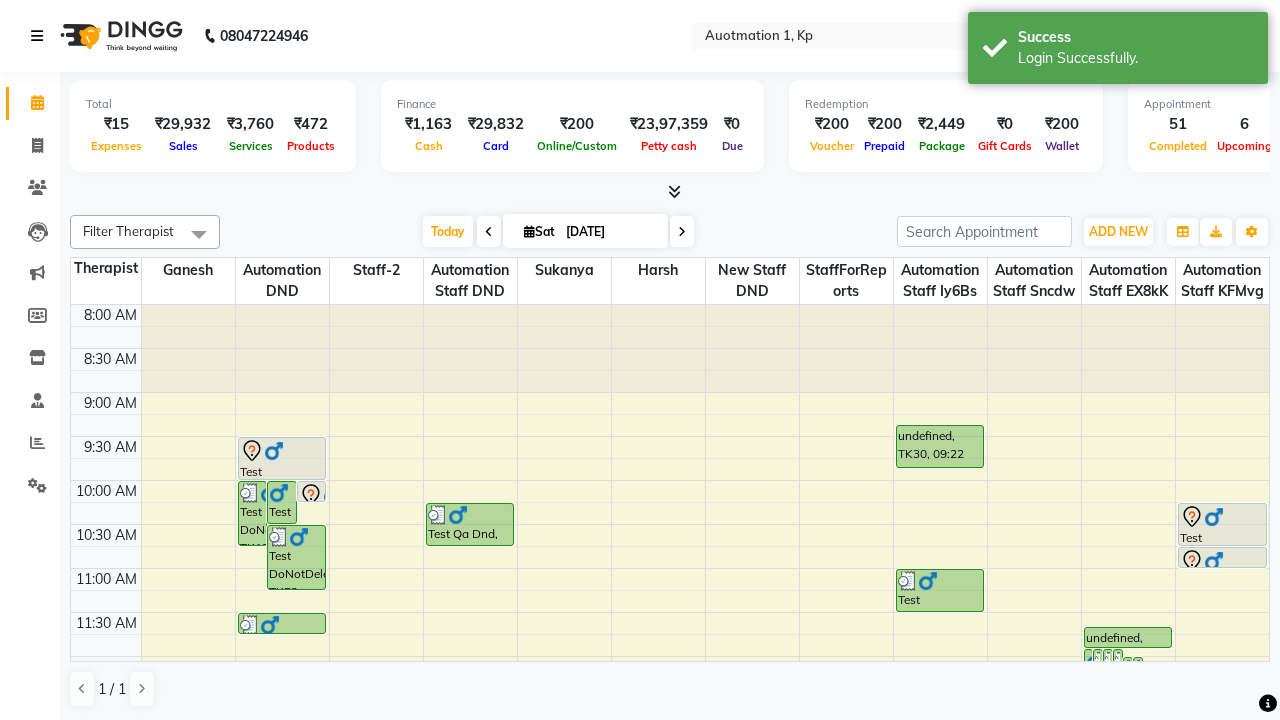 click at bounding box center [37, 36] 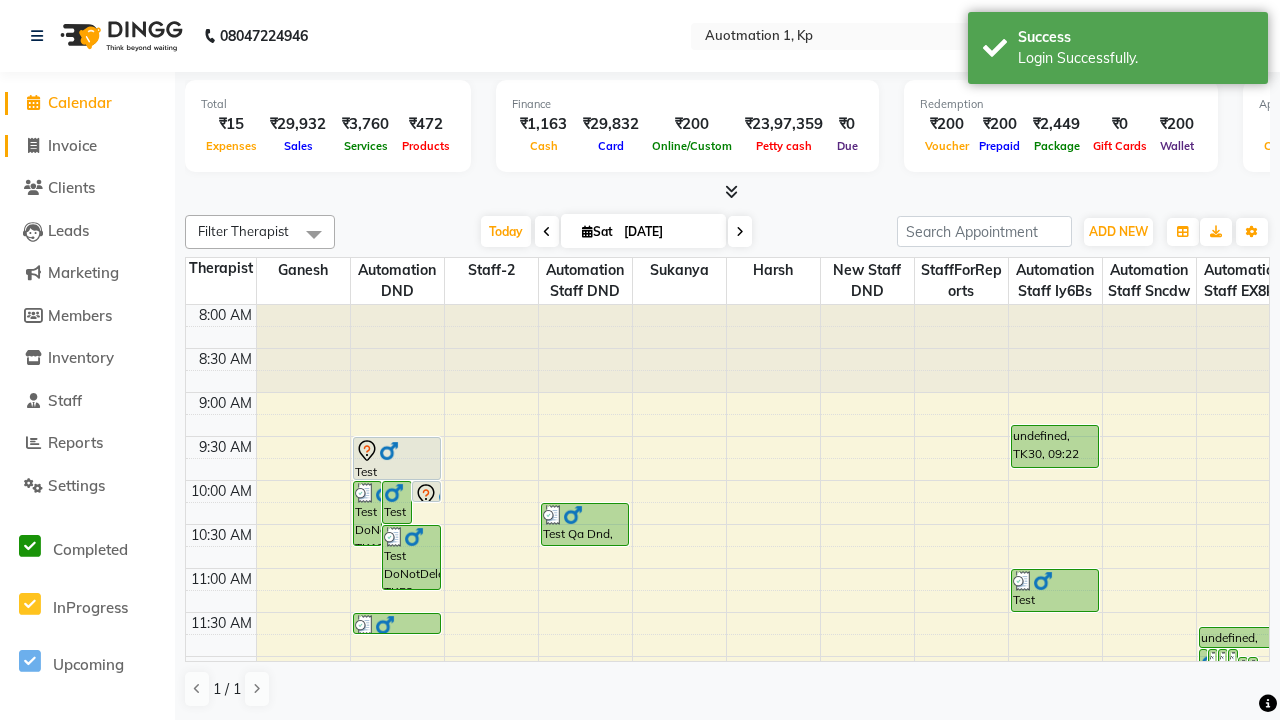 click on "Invoice" 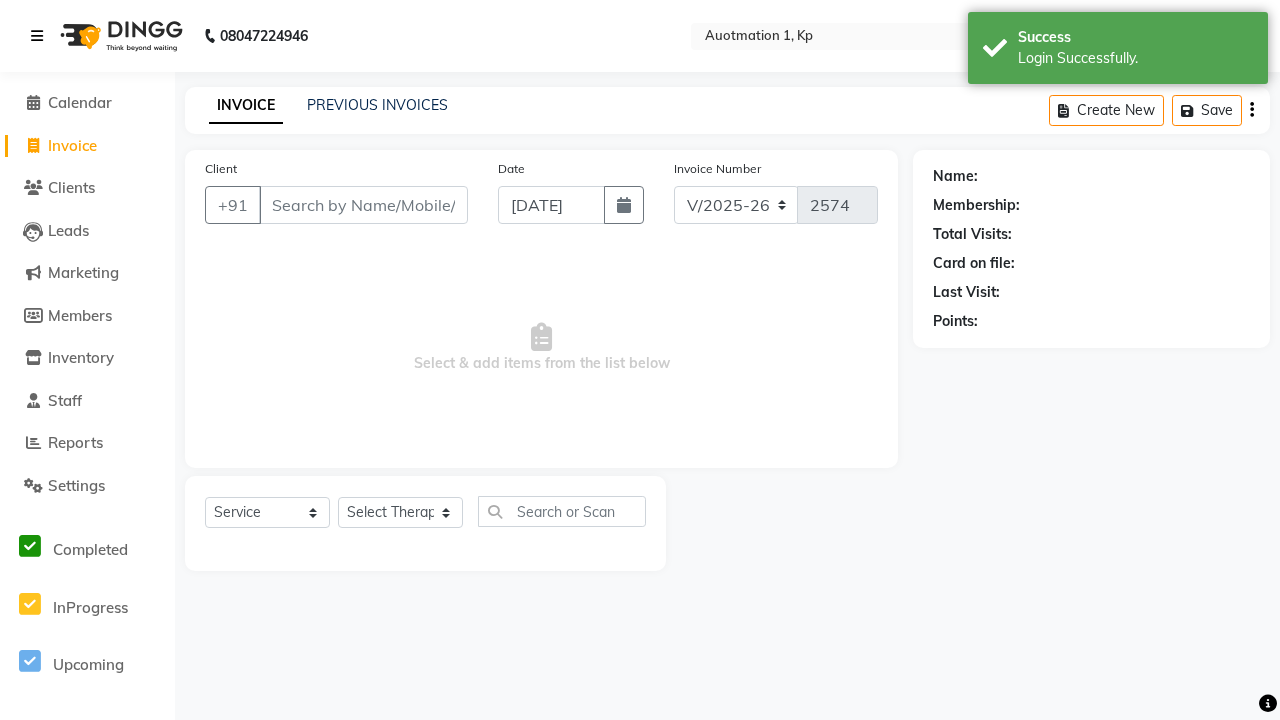 click at bounding box center (37, 36) 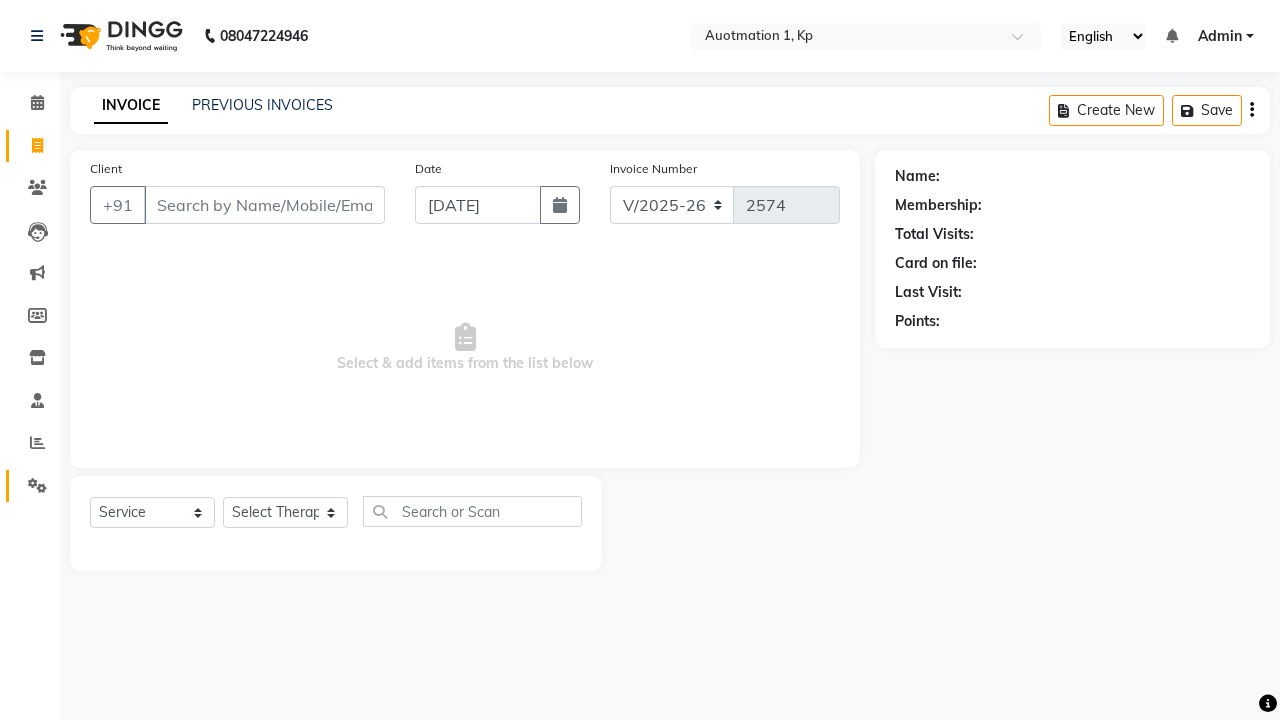 click 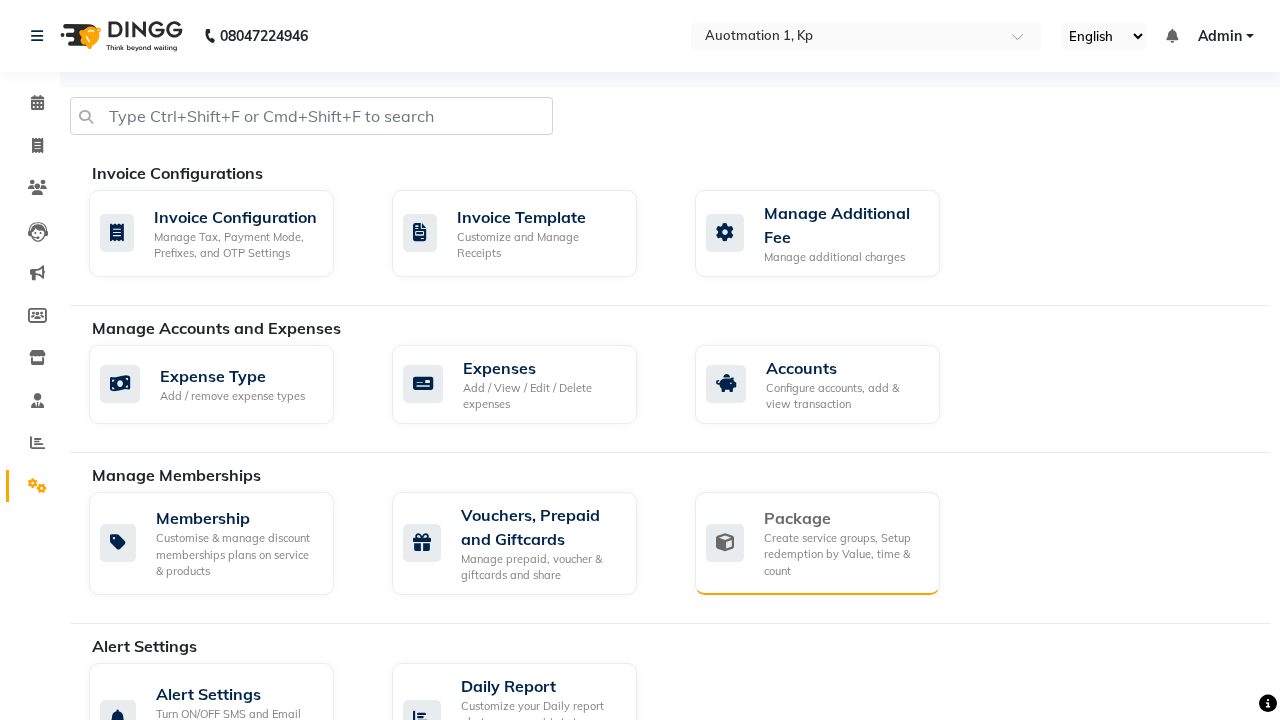 click on "Package" 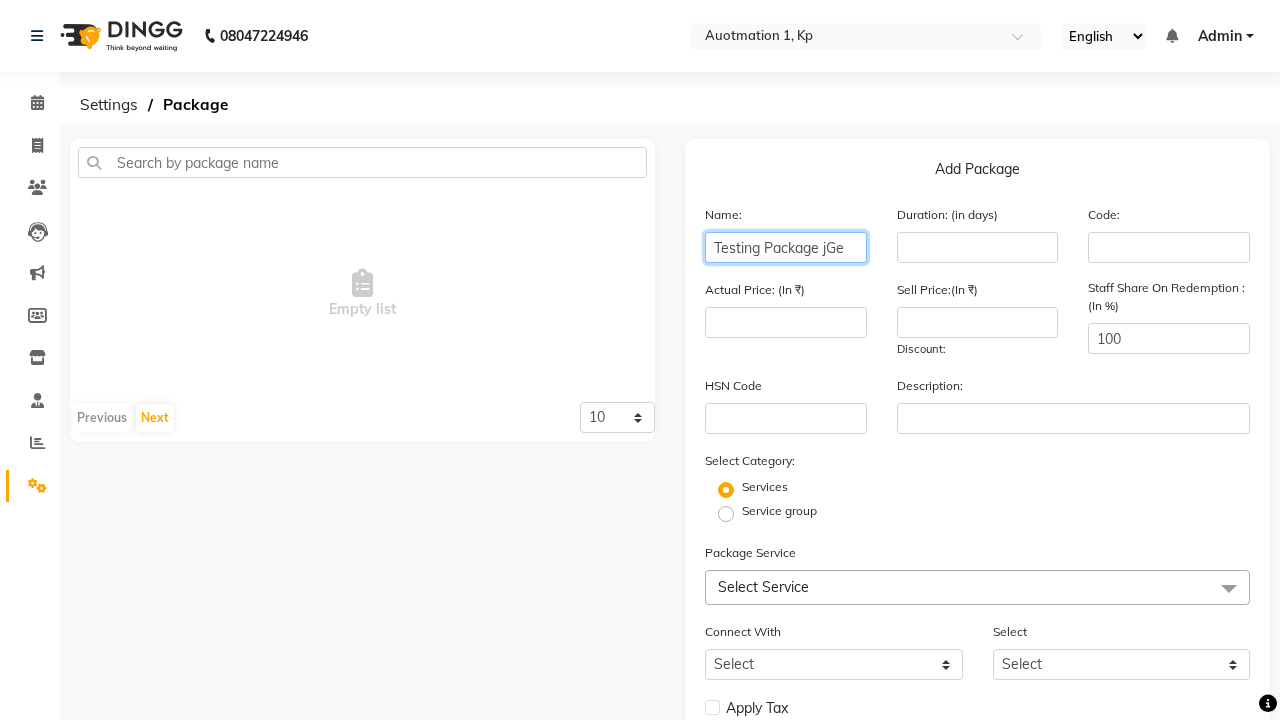 type on "Testing Package jGe" 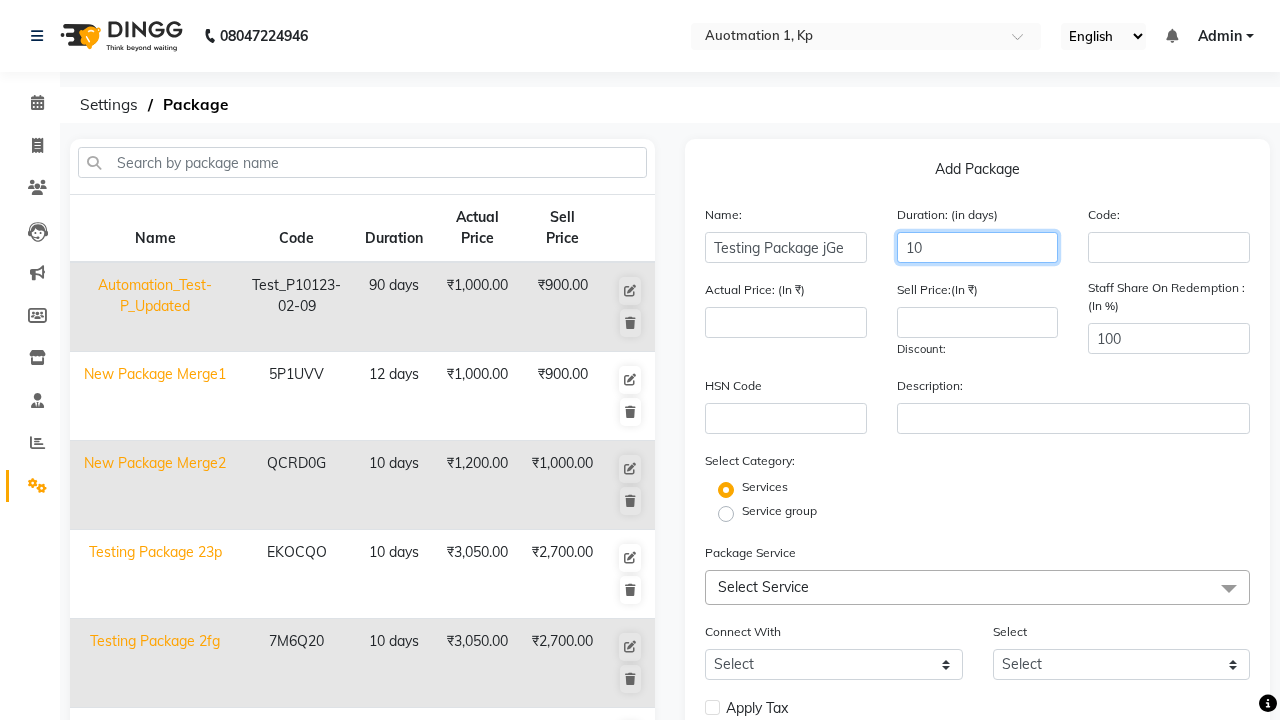 type on "10" 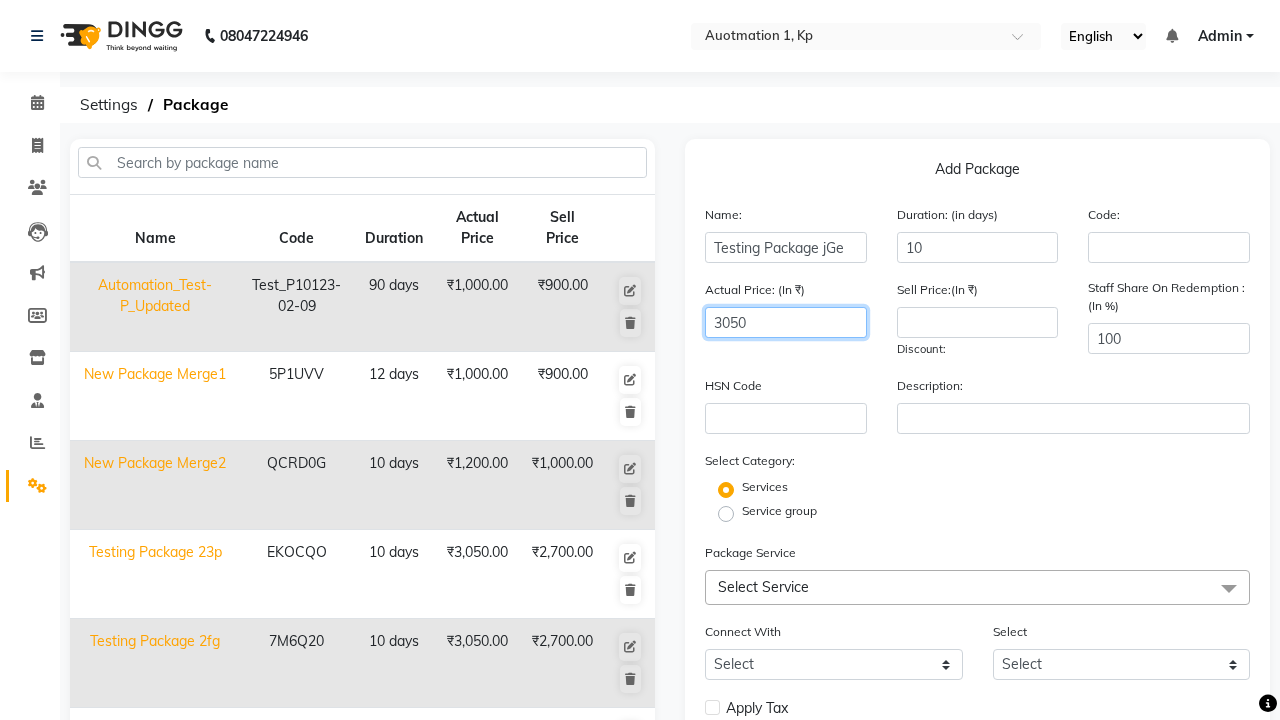 type on "3050" 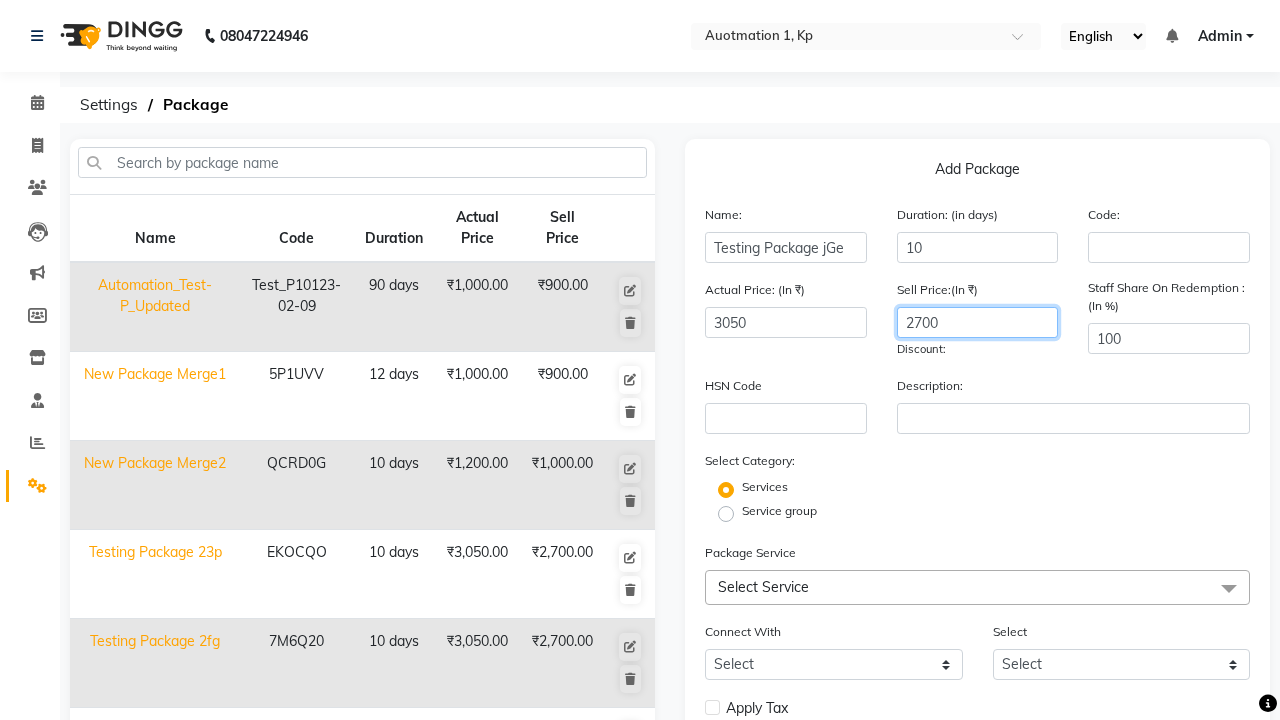 type on "2700" 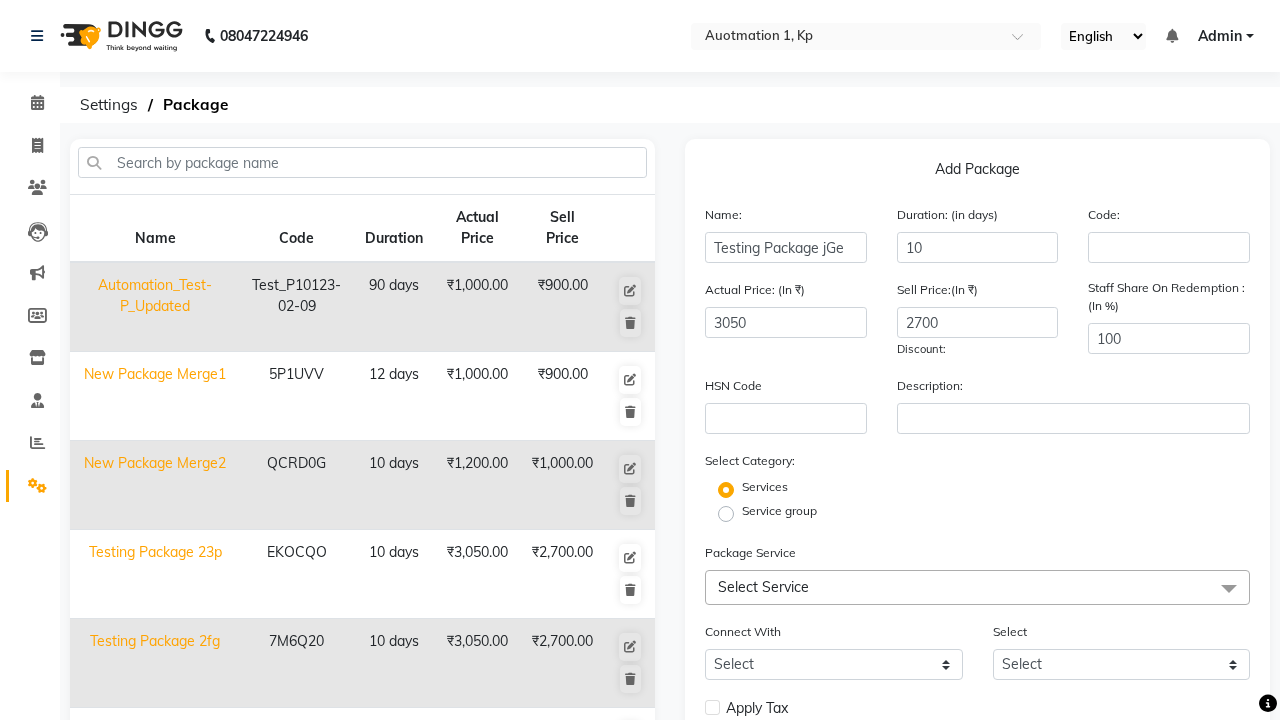 click on "Service group" 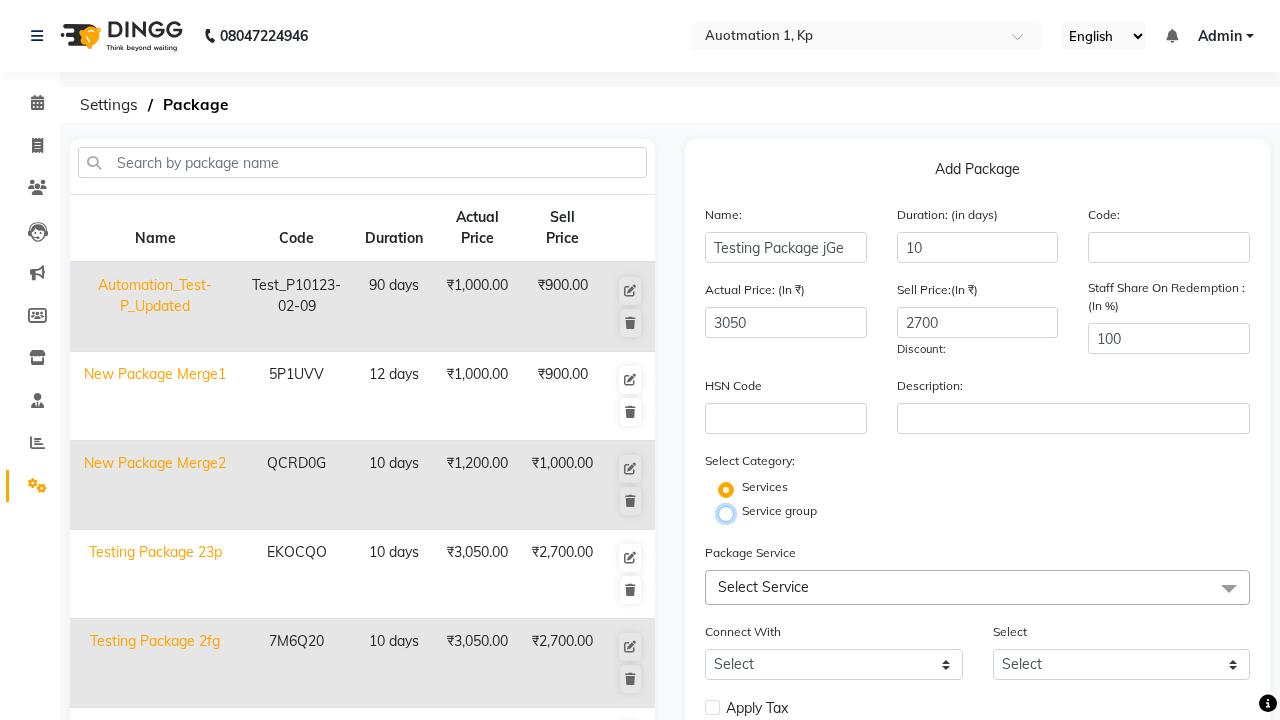 click on "Service group" at bounding box center (732, 512) 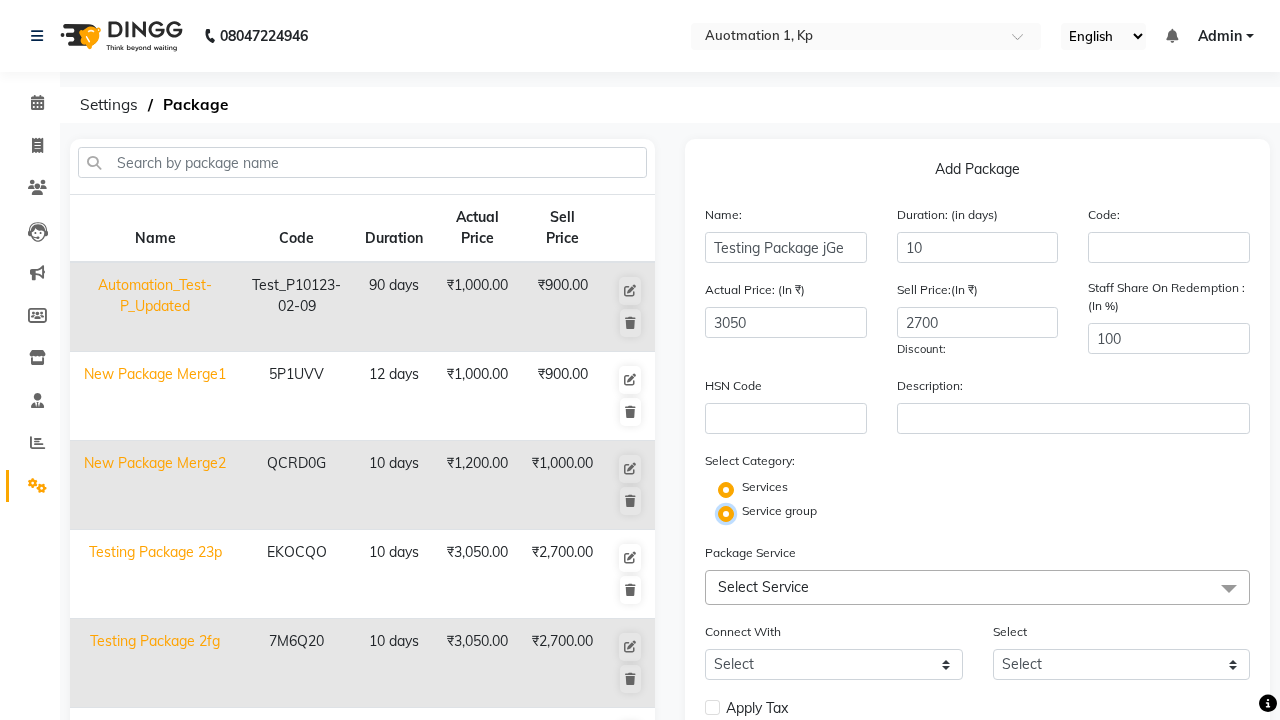 radio on "false" 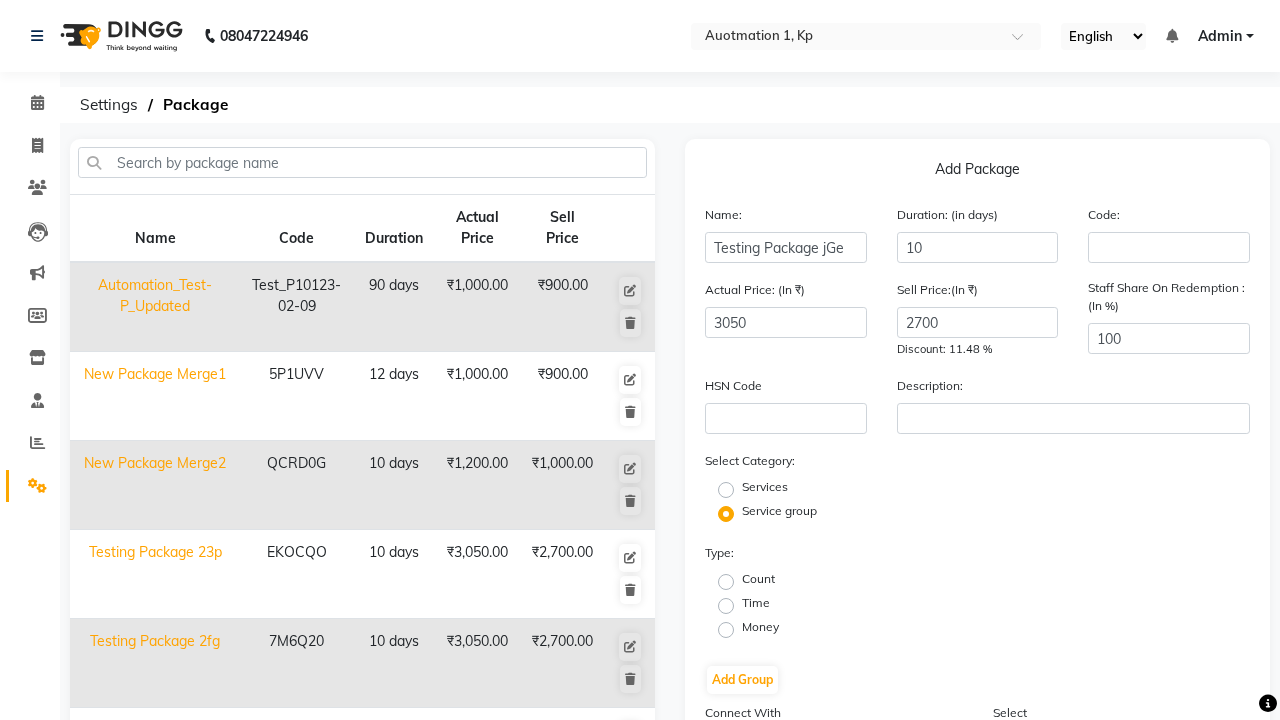 click on "Time" 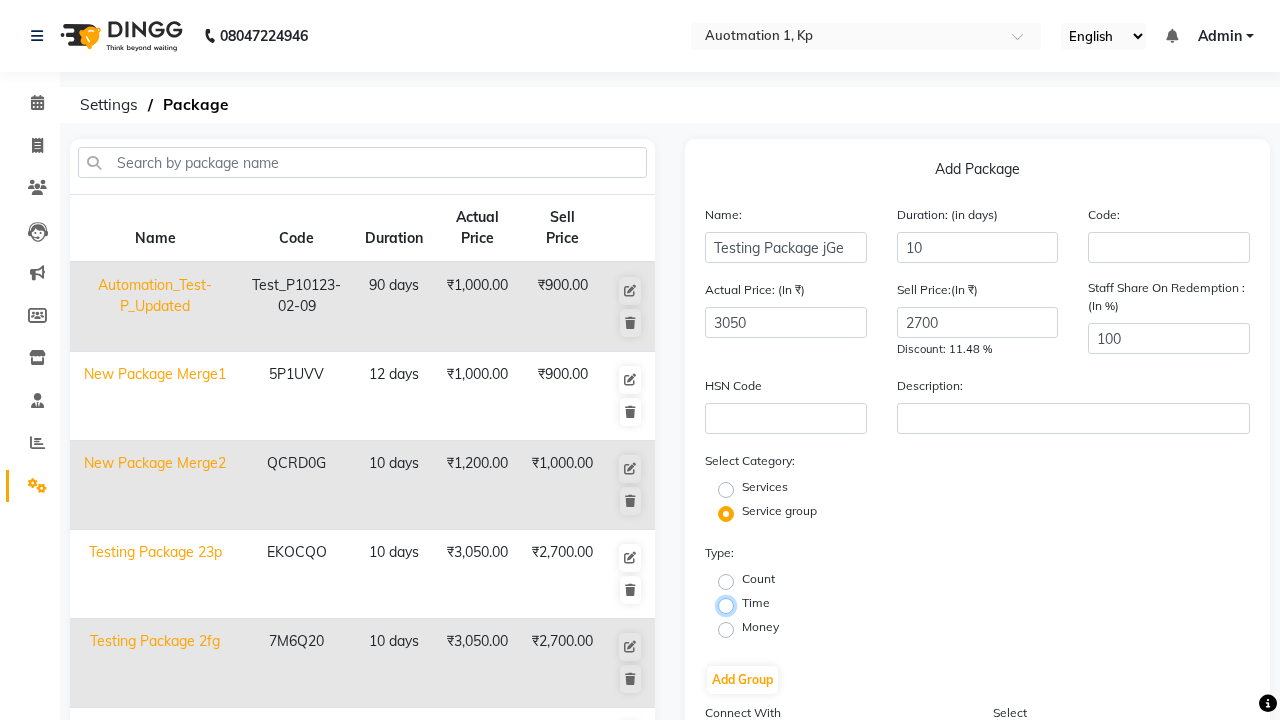 click on "Time" at bounding box center (732, 604) 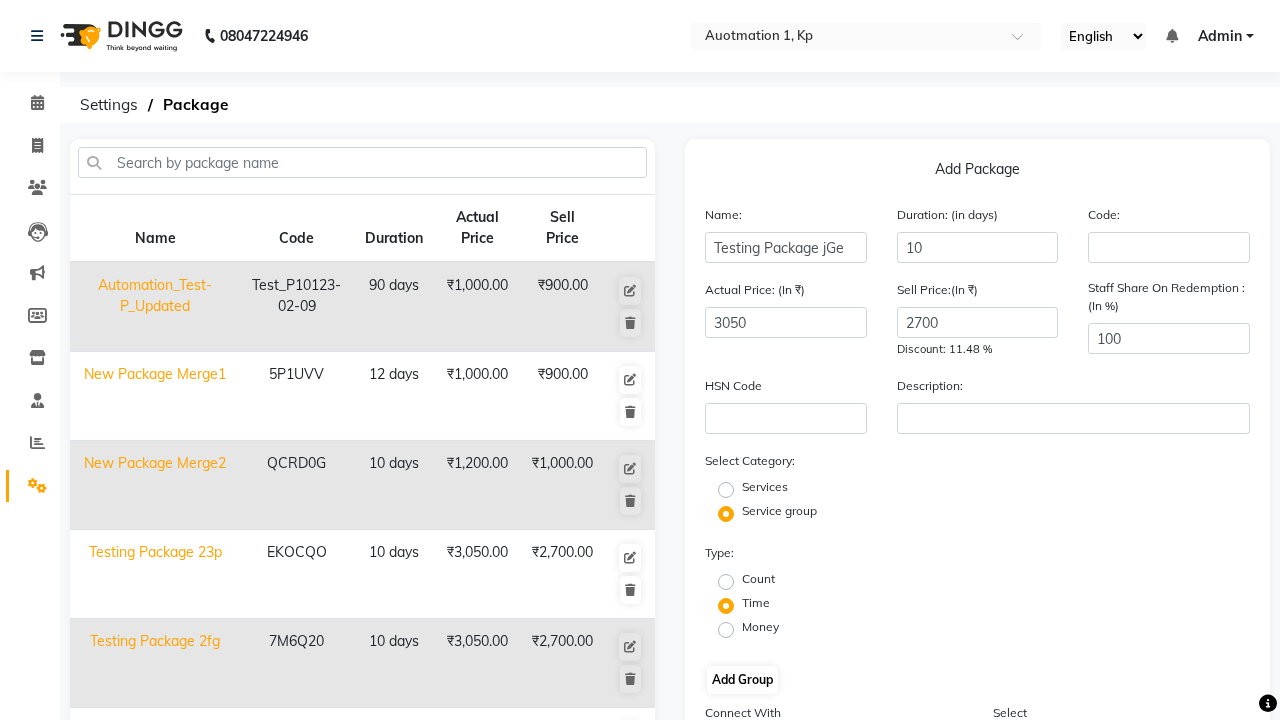 click on "Add Group" 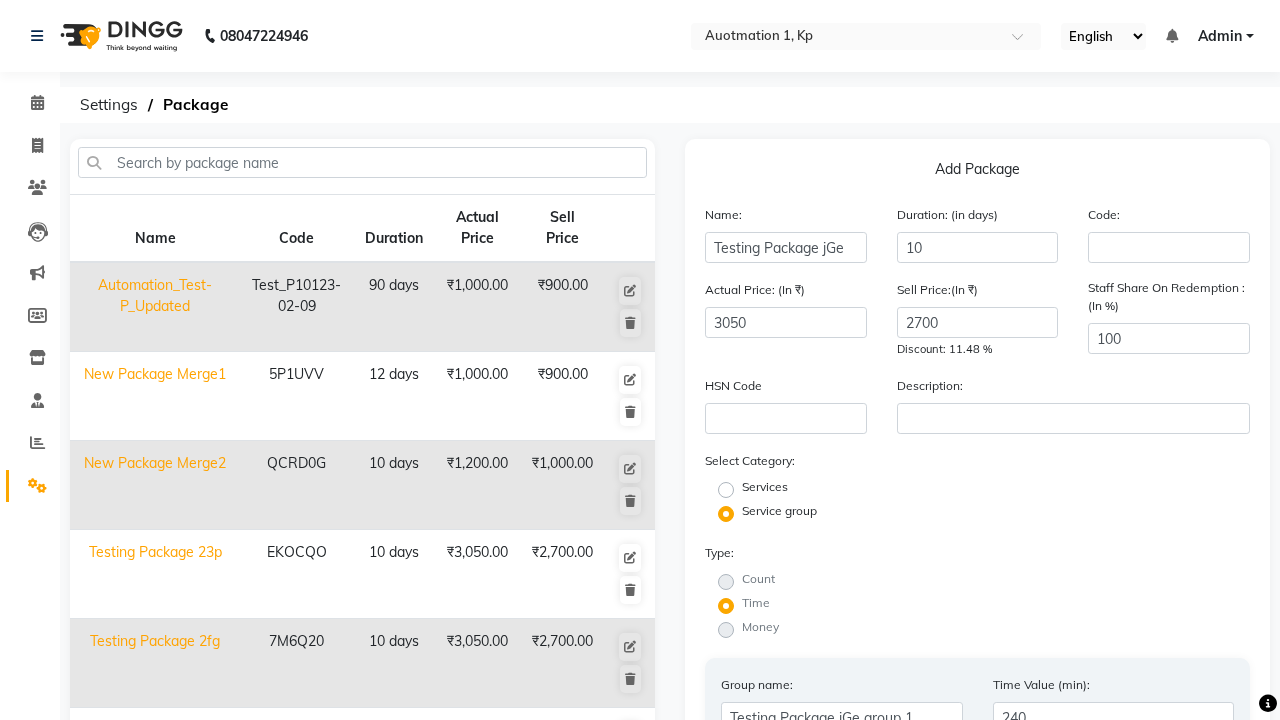 scroll, scrollTop: 499, scrollLeft: 0, axis: vertical 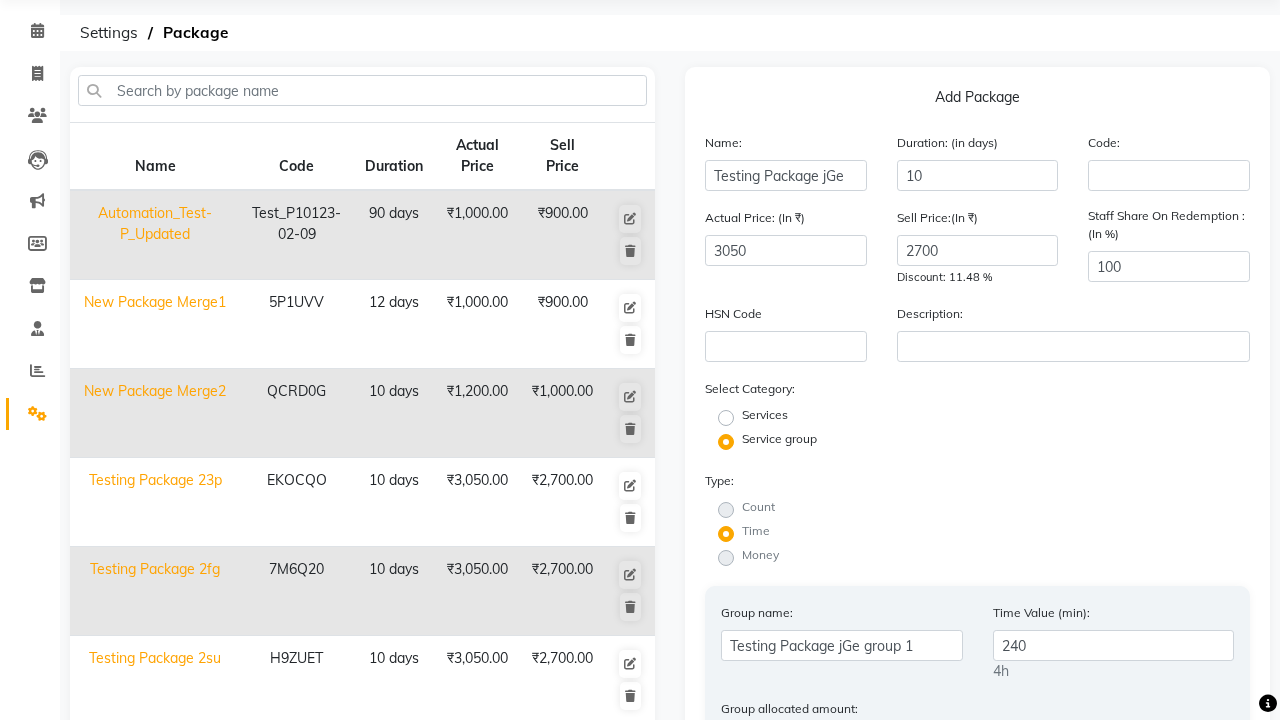 type on "240" 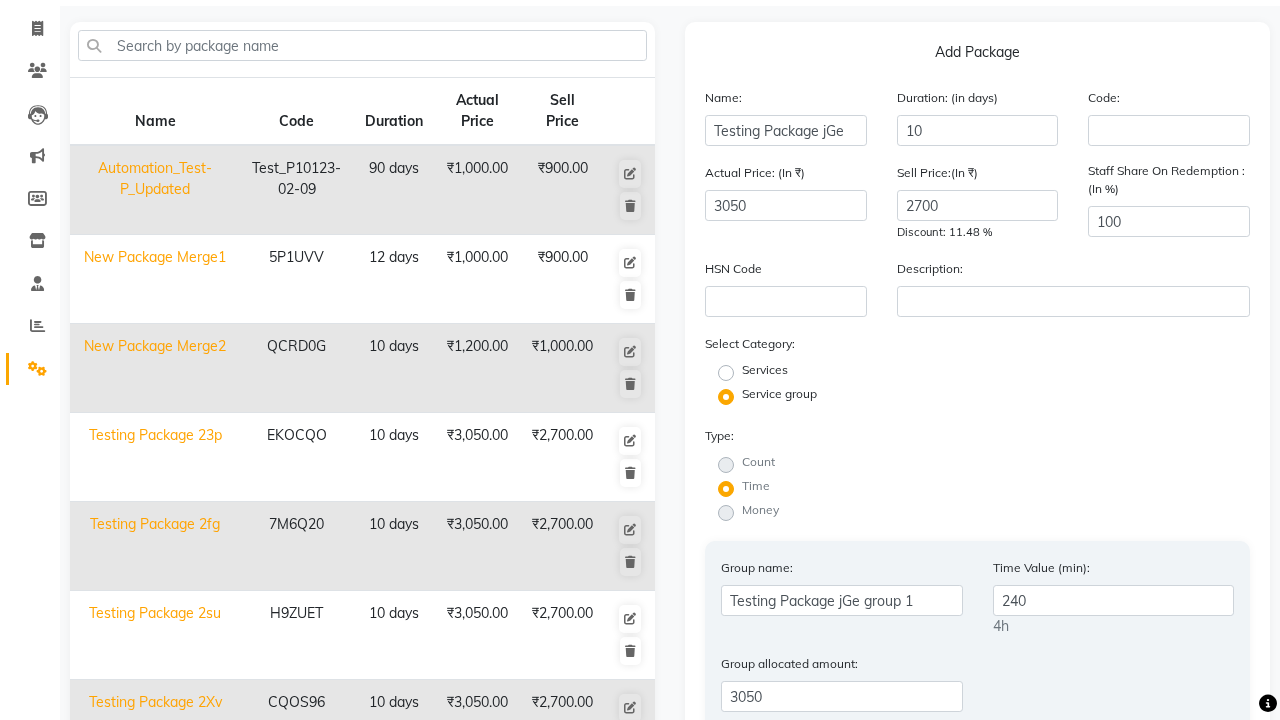 click on "All Services" 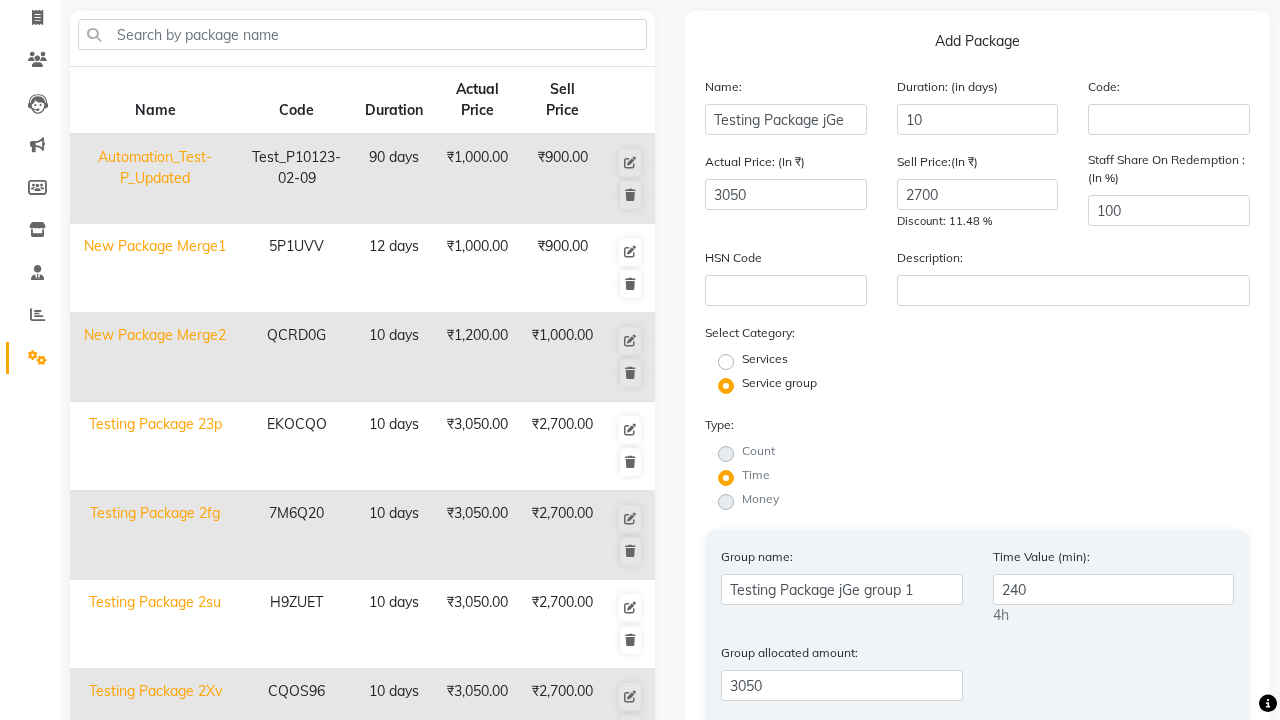 click on "All Services" at bounding box center [748, 729] 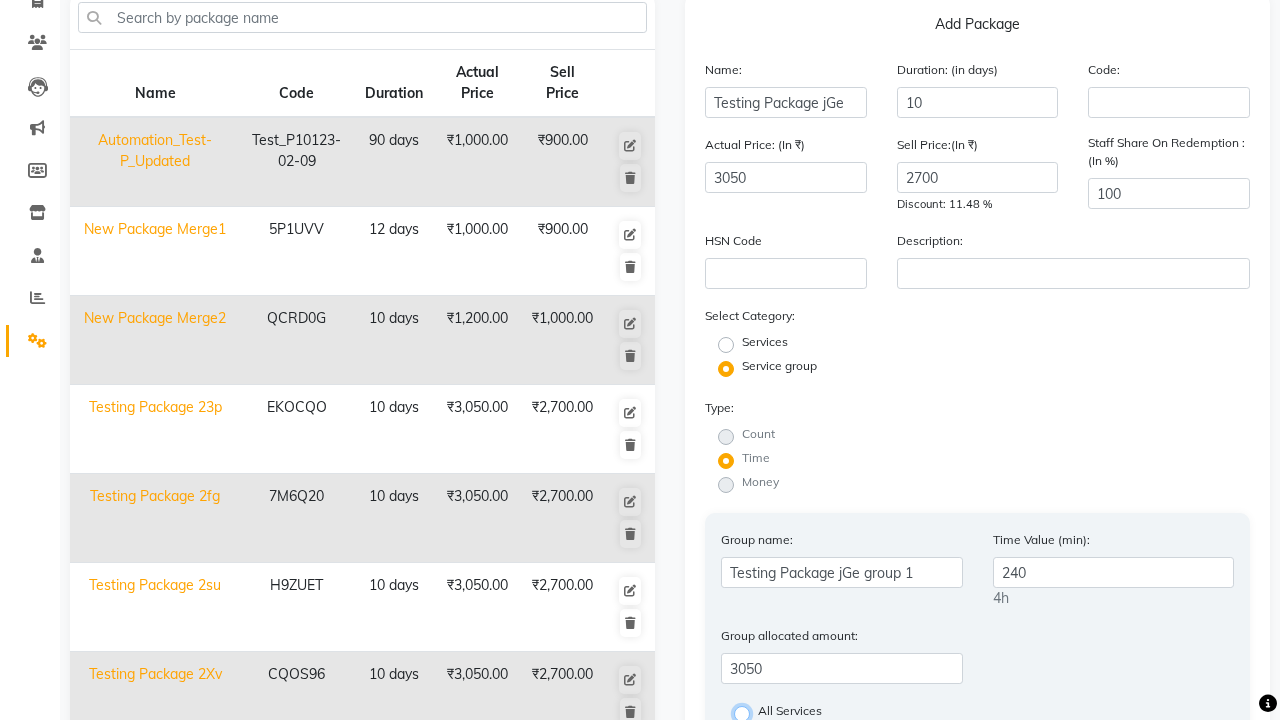 radio on "true" 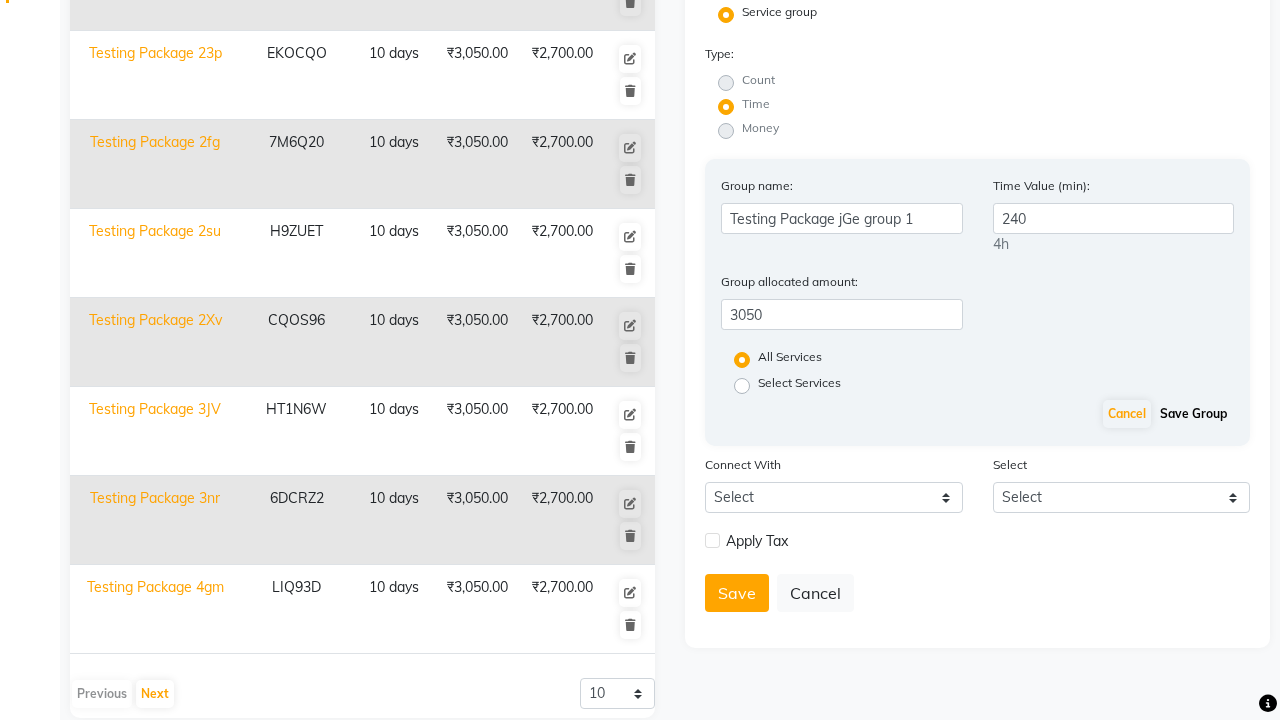 click on "Save Group" 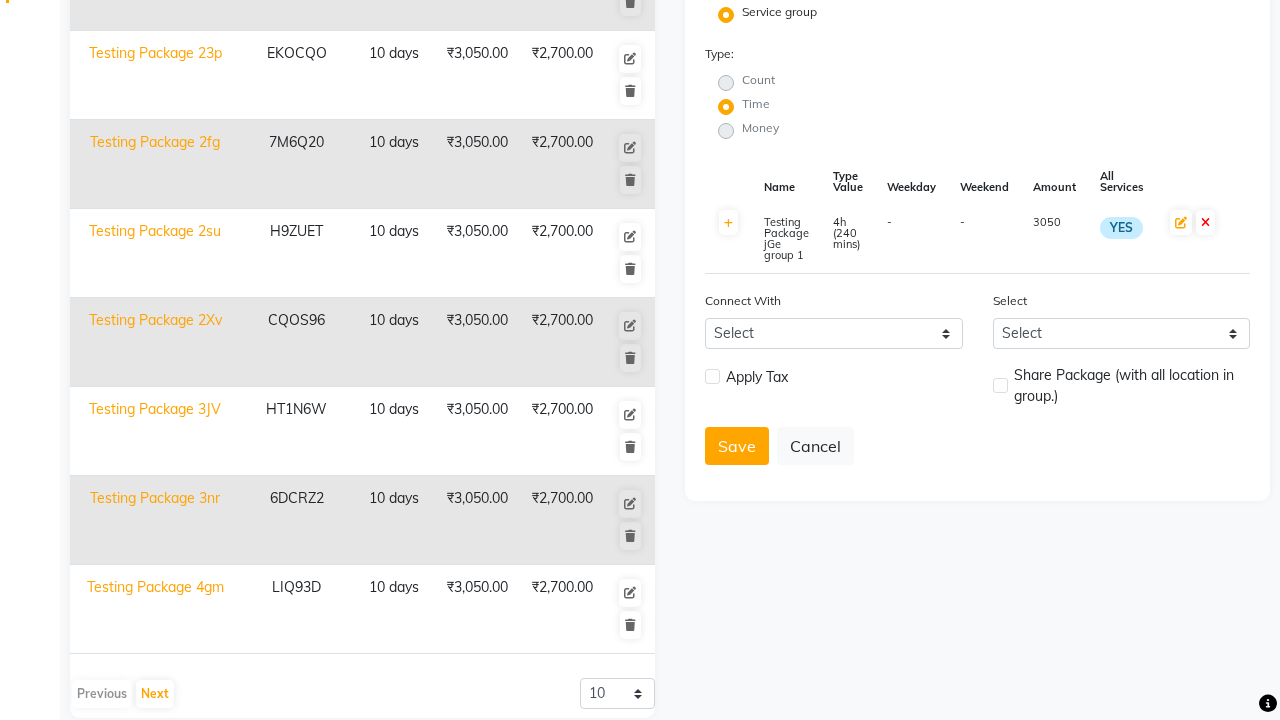 click 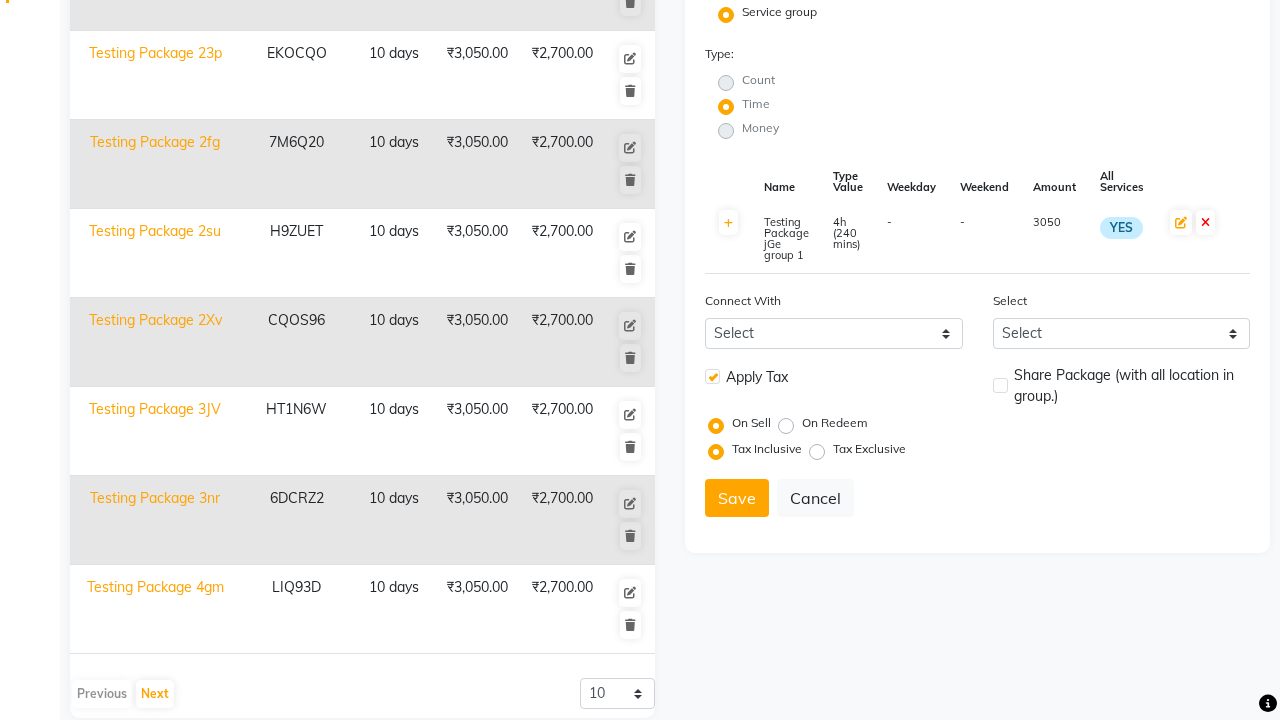 click 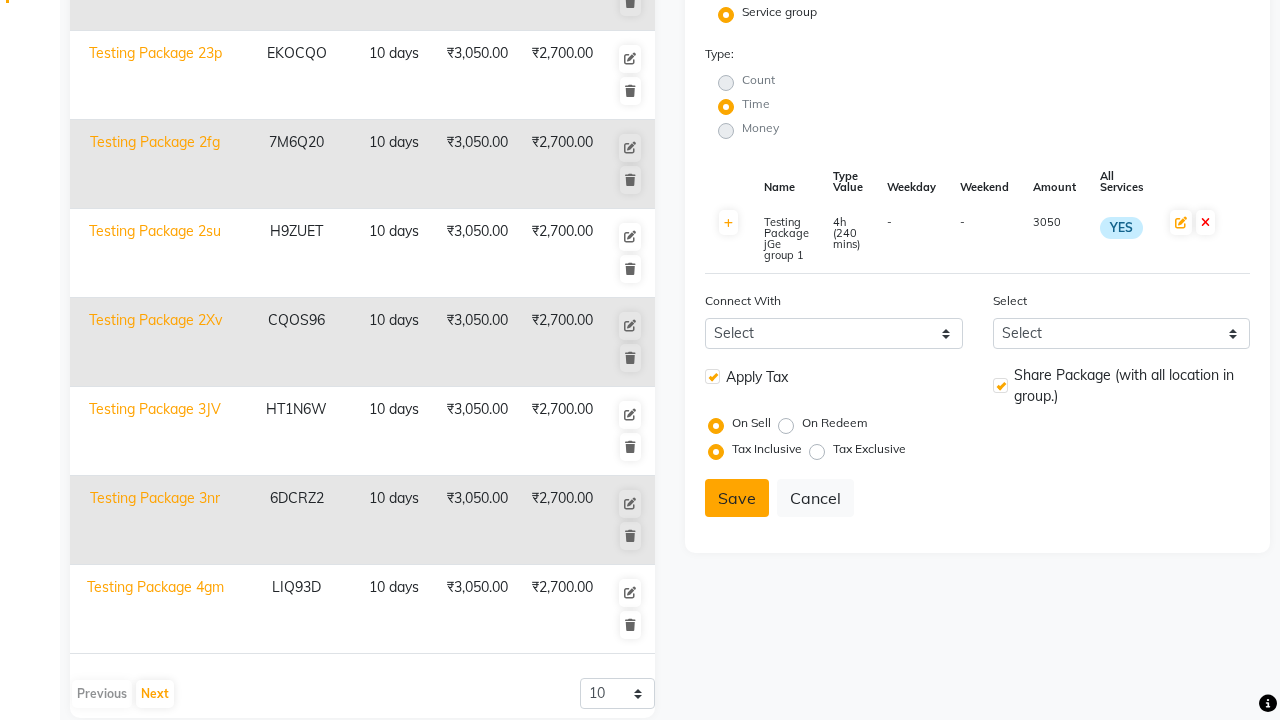 click on "Save" 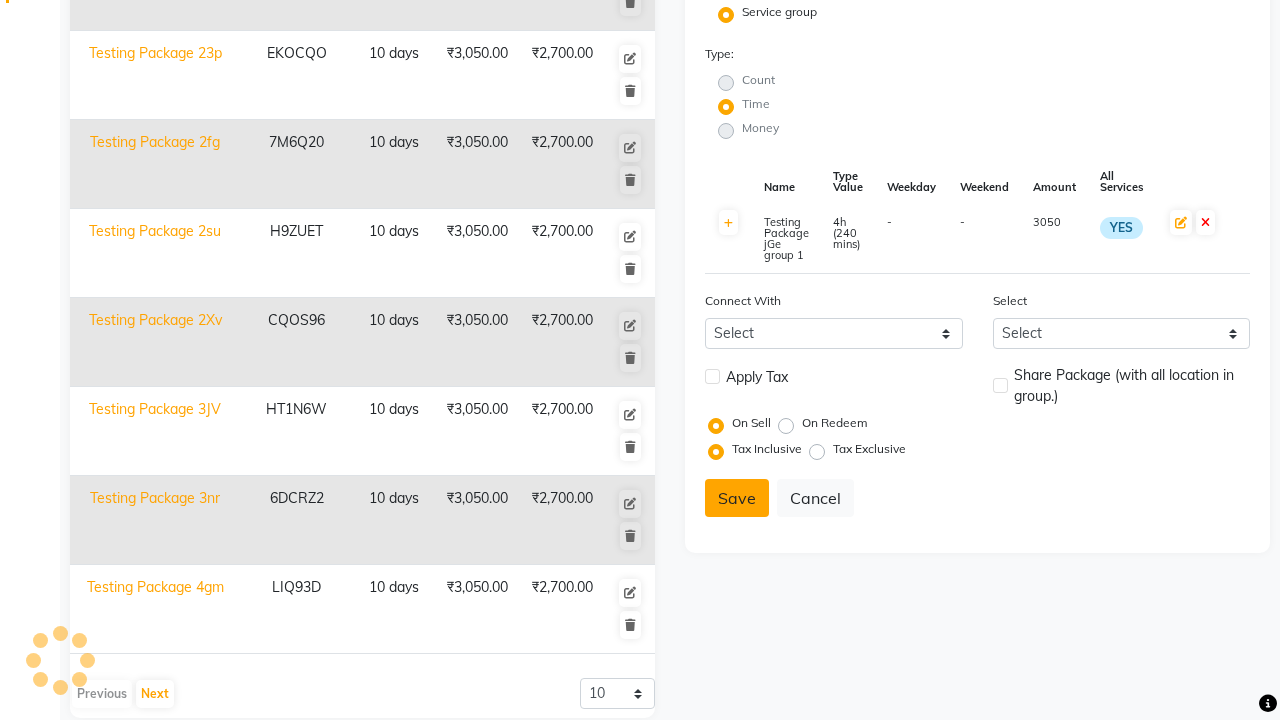type 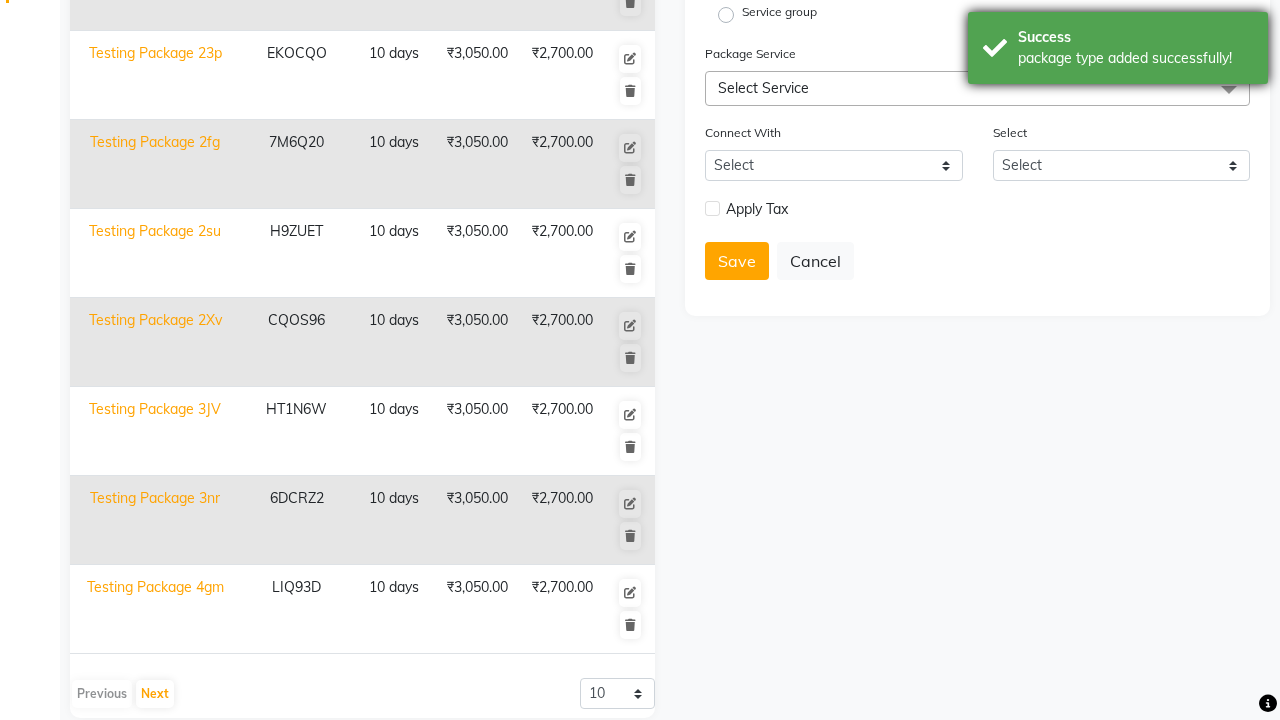 click on "package type added successfully!" at bounding box center [1135, 58] 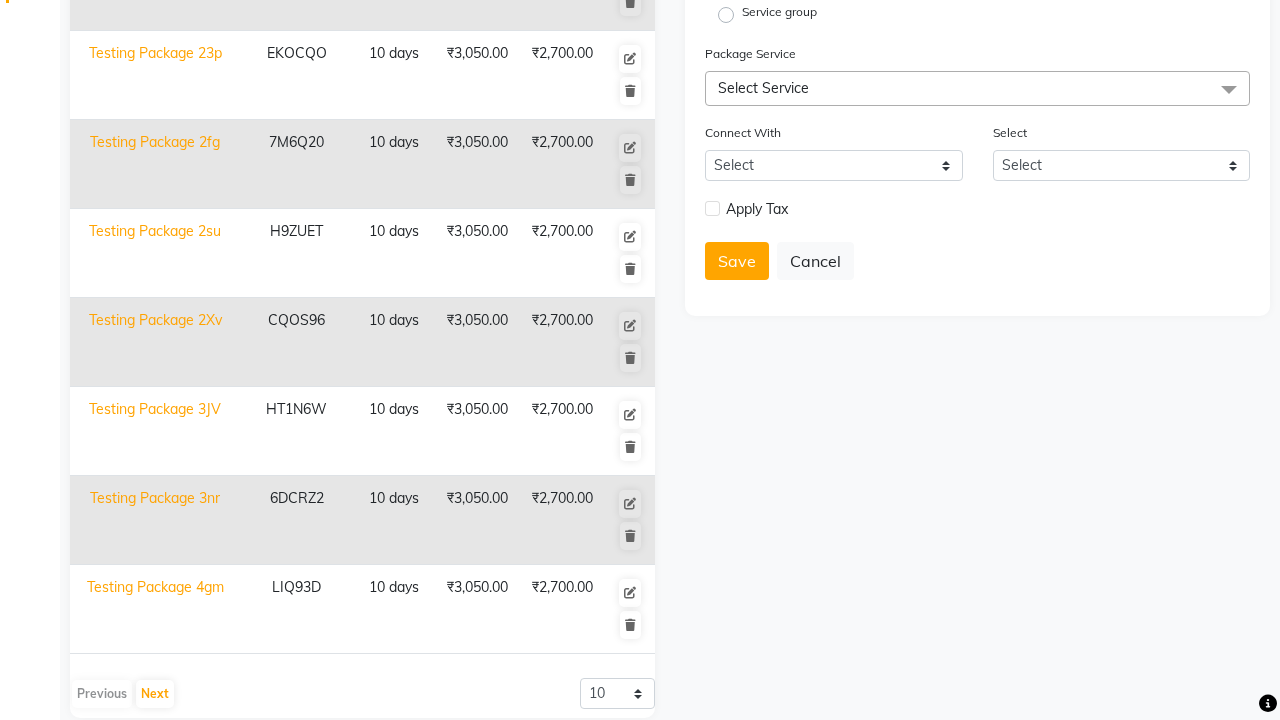 click at bounding box center (37, -463) 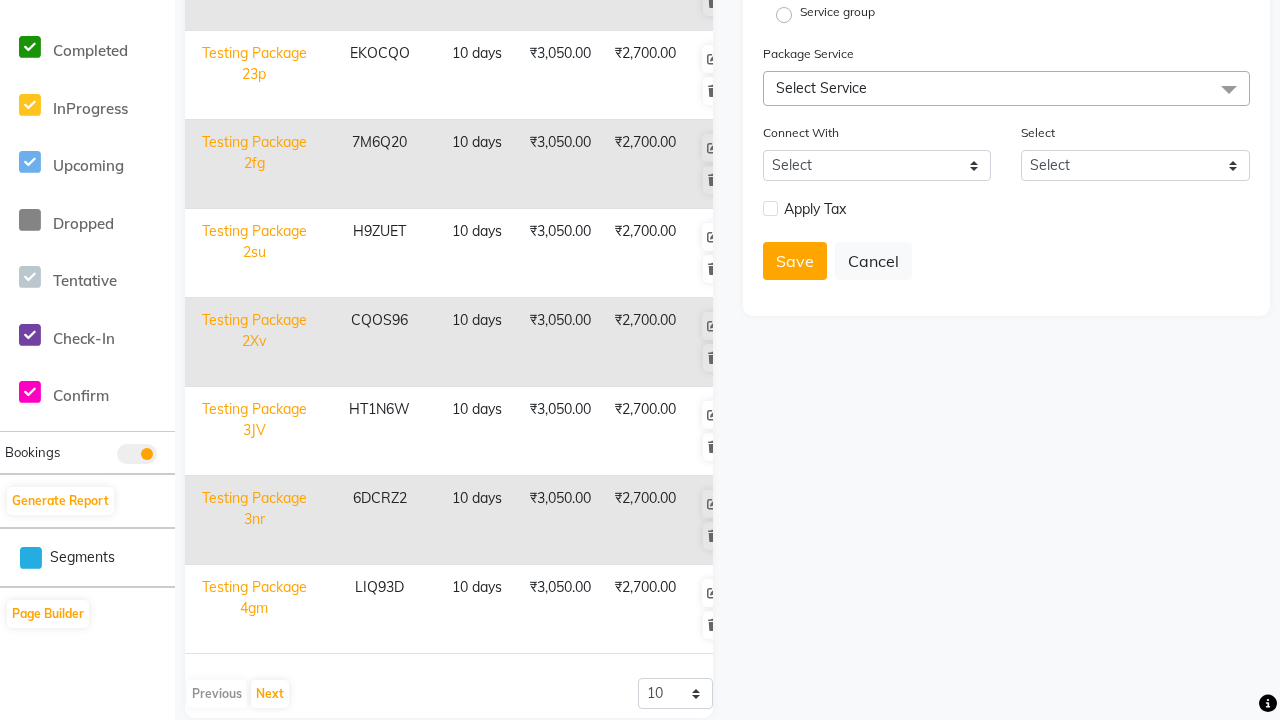 scroll, scrollTop: 0, scrollLeft: 0, axis: both 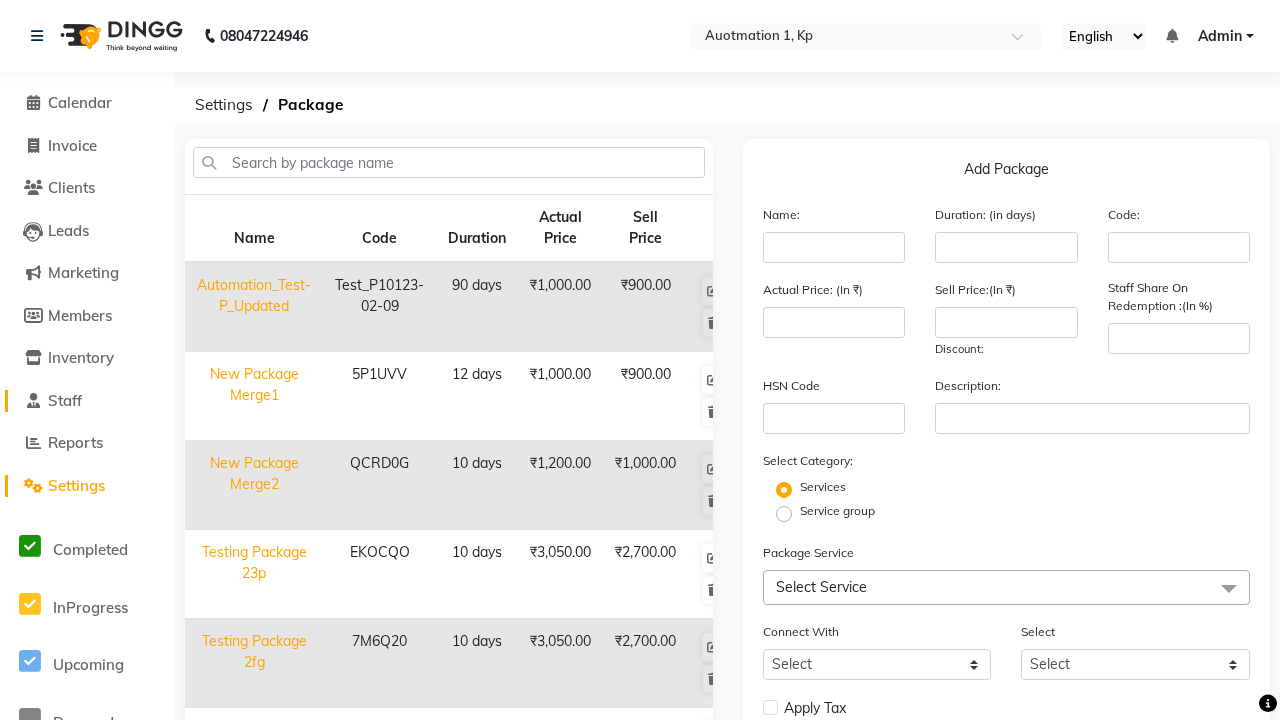 click on "Staff" 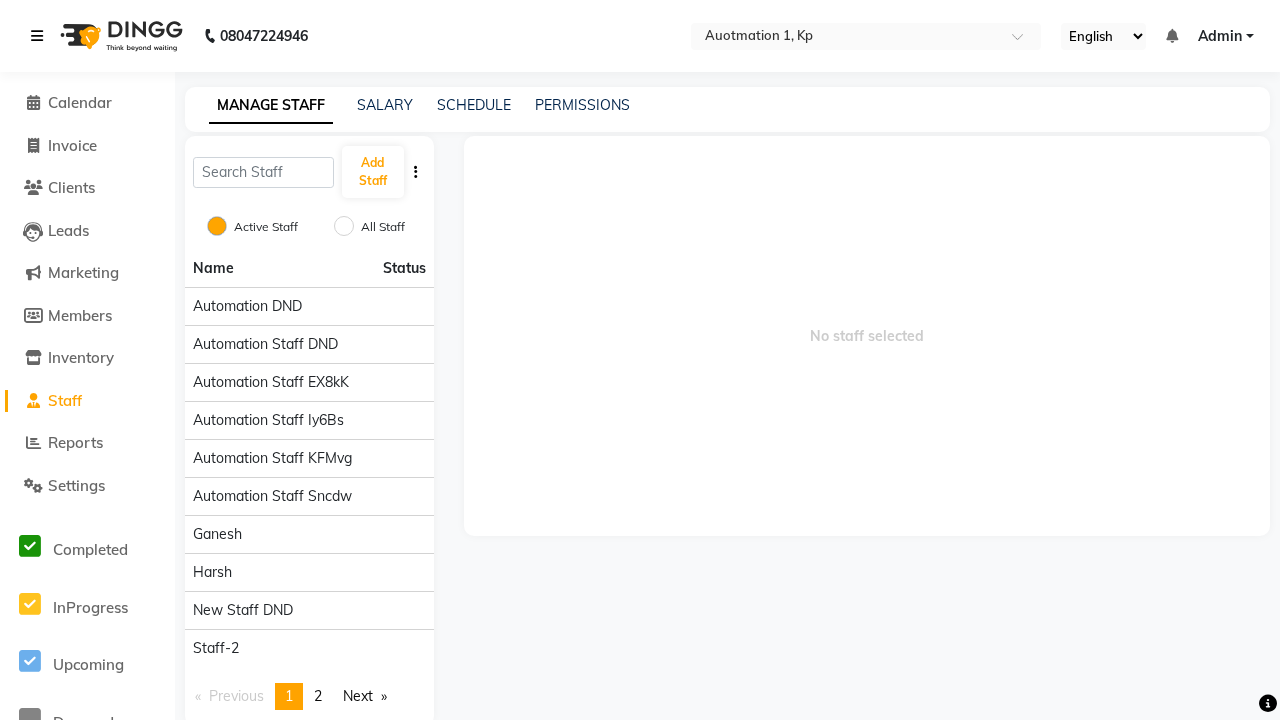 click at bounding box center [37, 36] 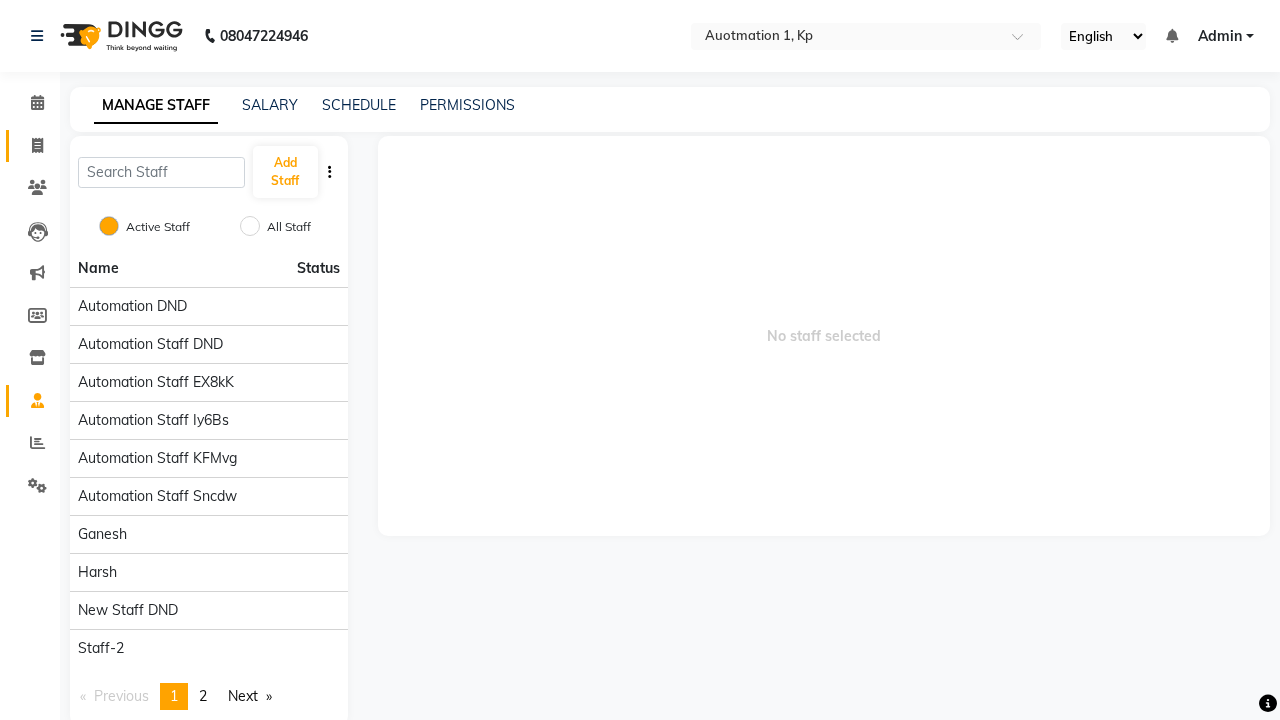 click 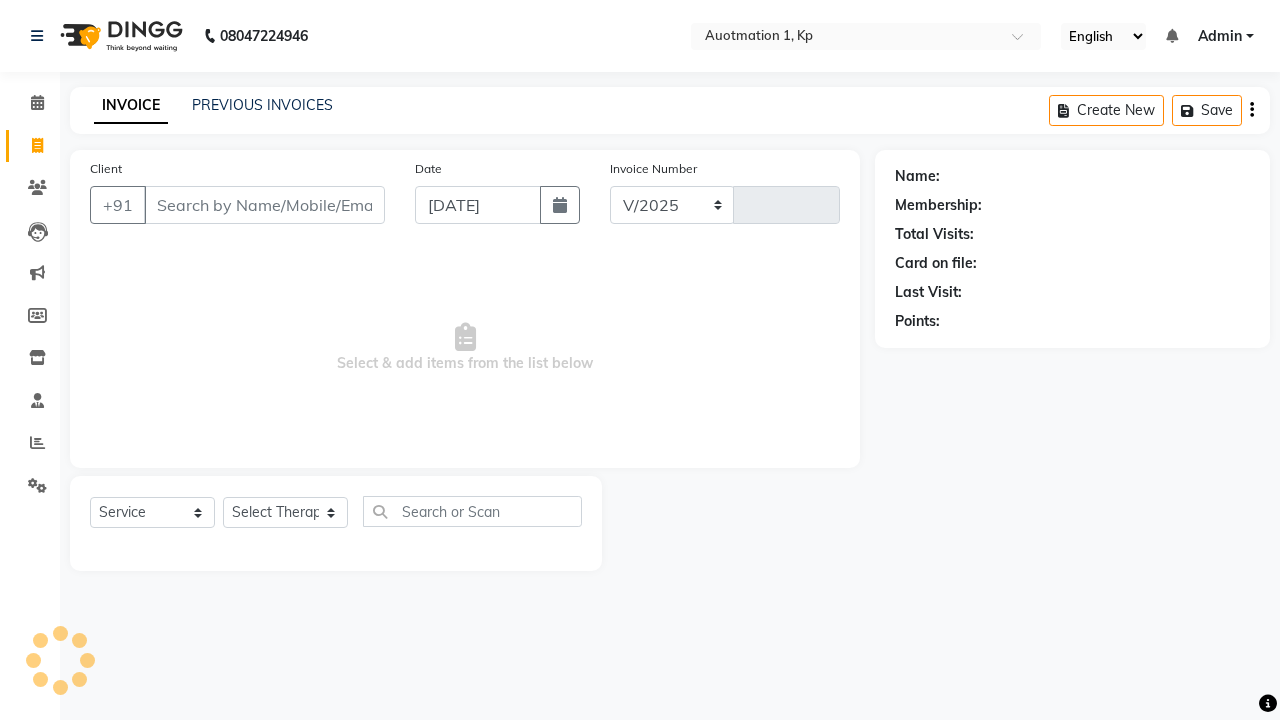 select on "150" 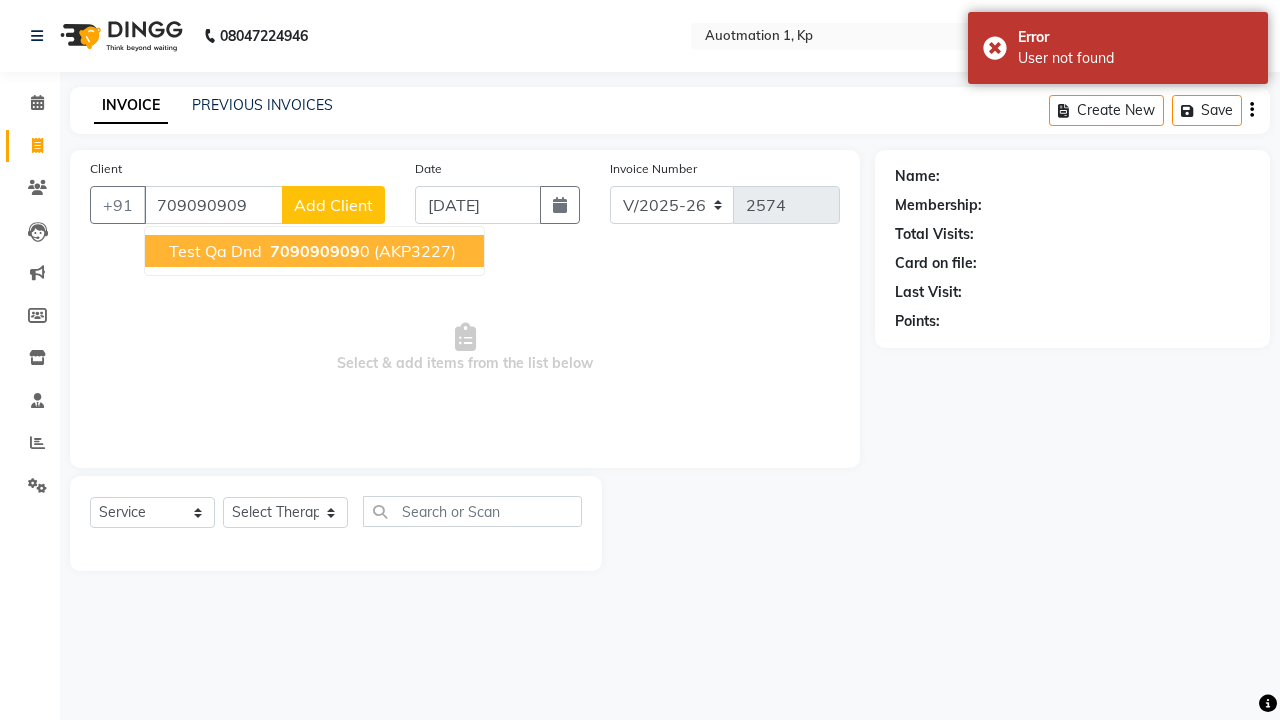 click on "709090909" at bounding box center [315, 251] 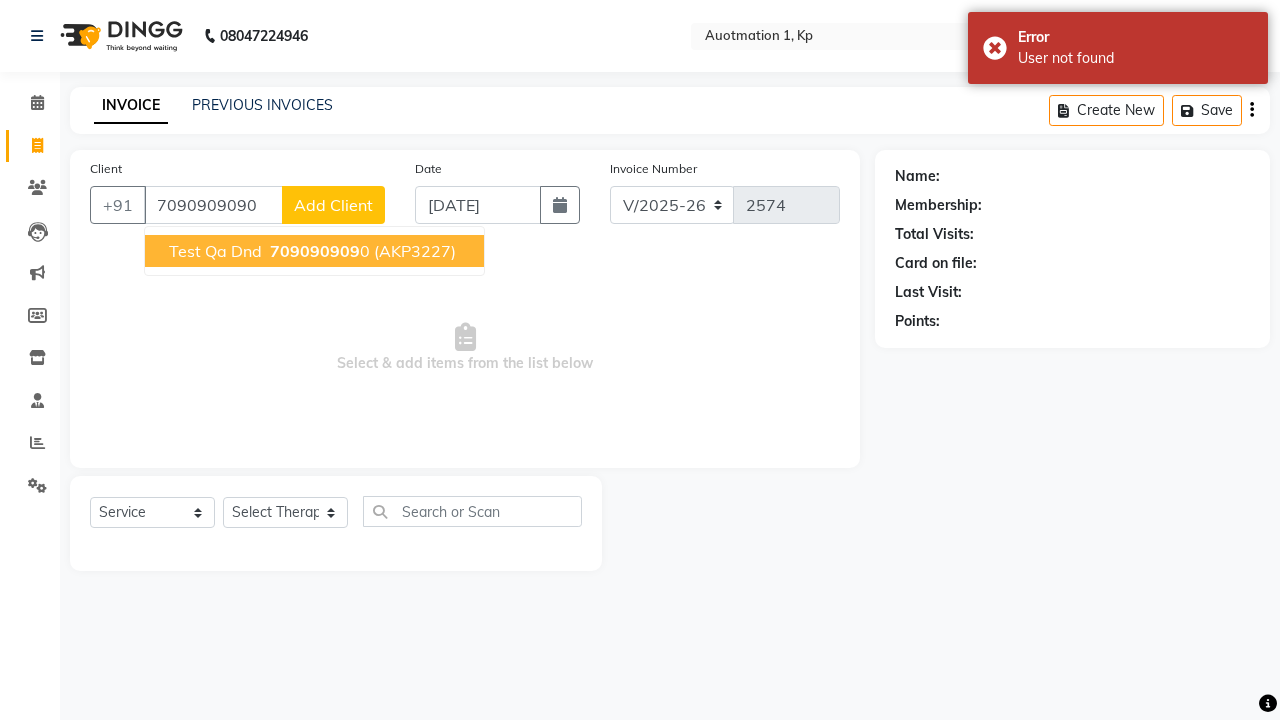 type on "7090909090" 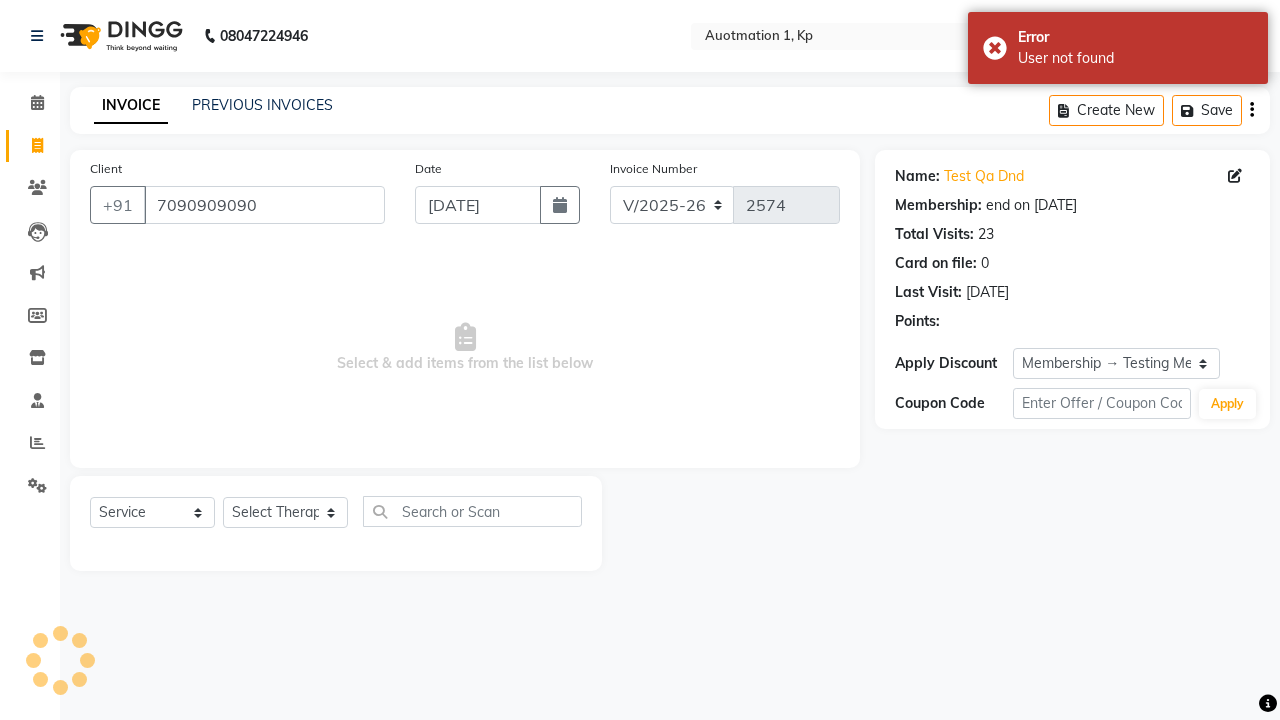 select on "0:" 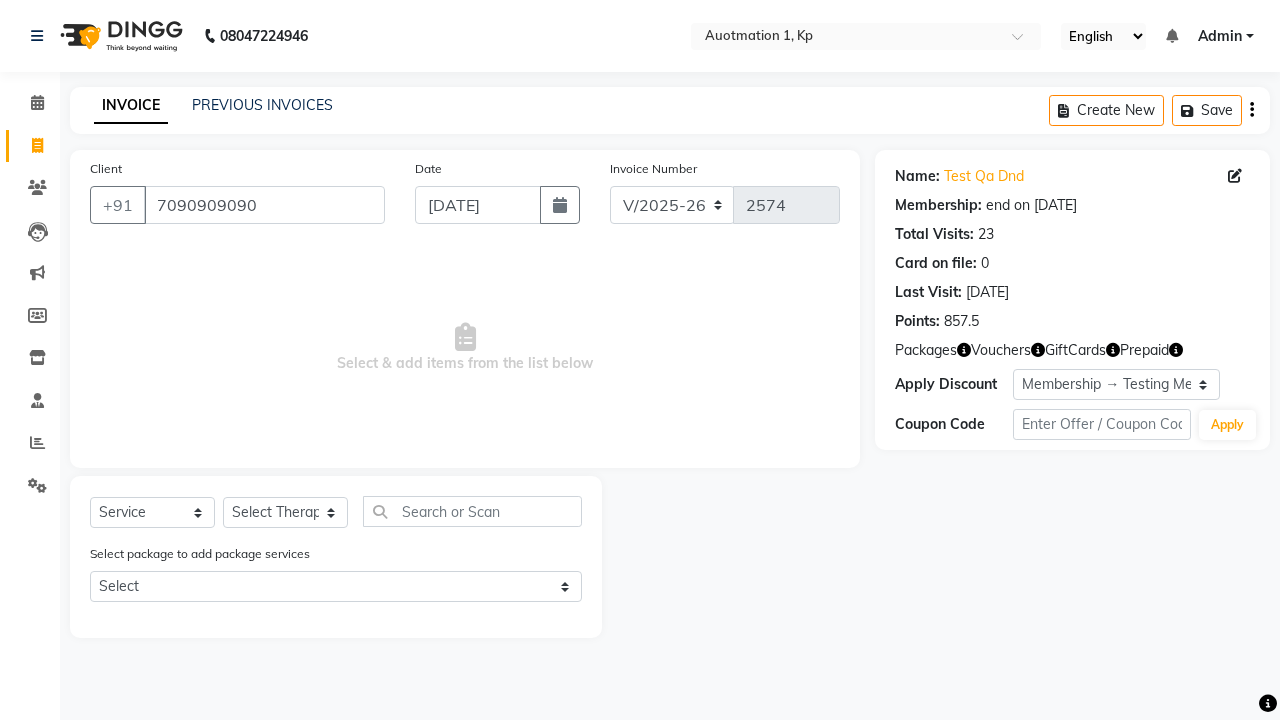 select on "package" 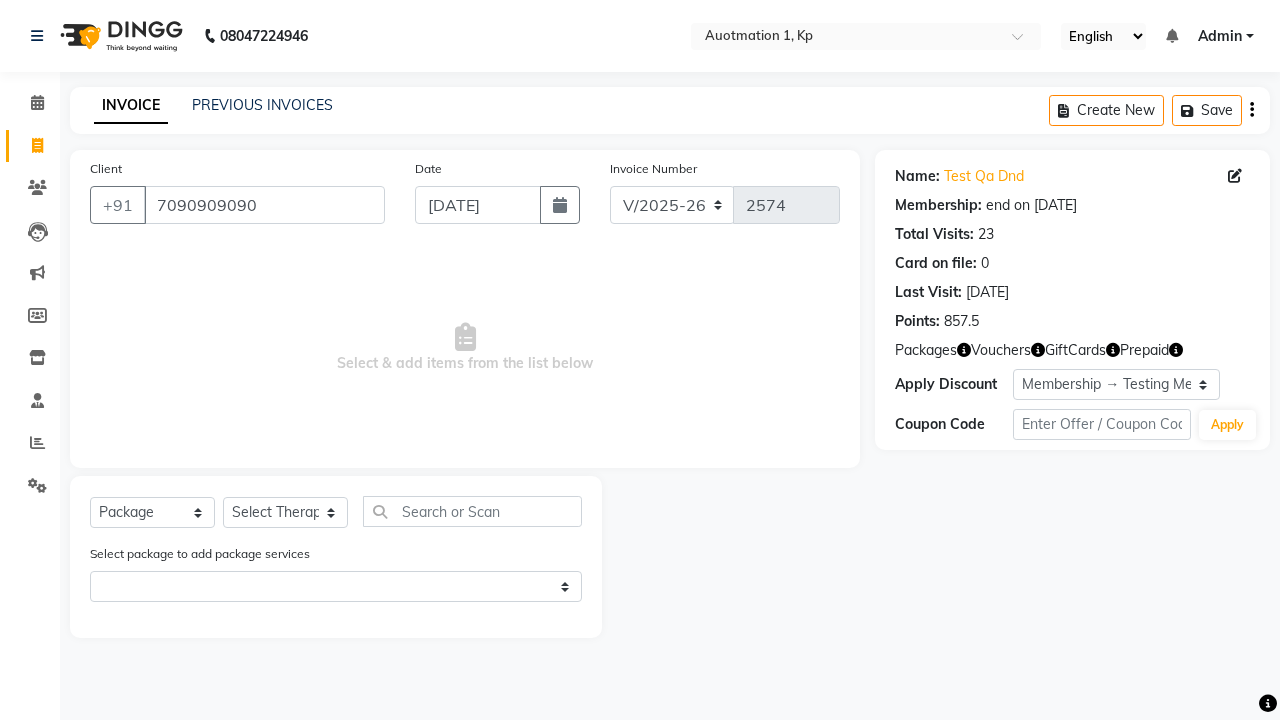 select on "5439" 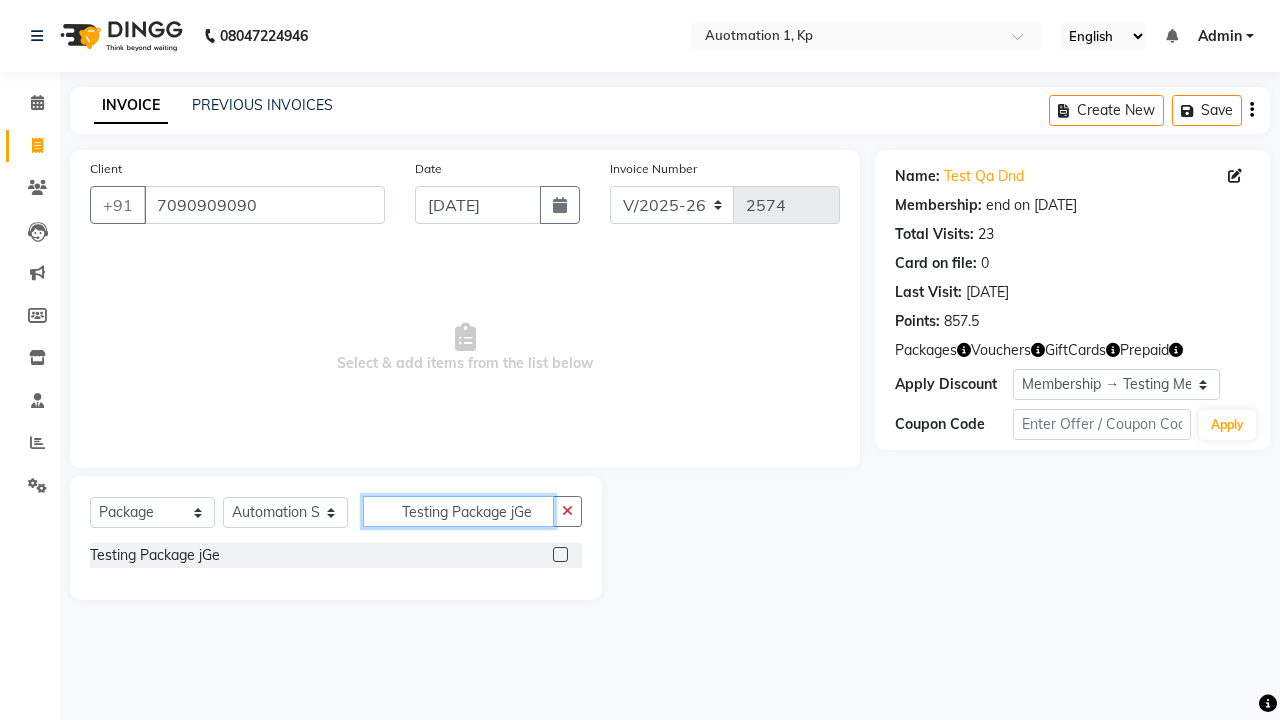 type on "Testing Package jGe" 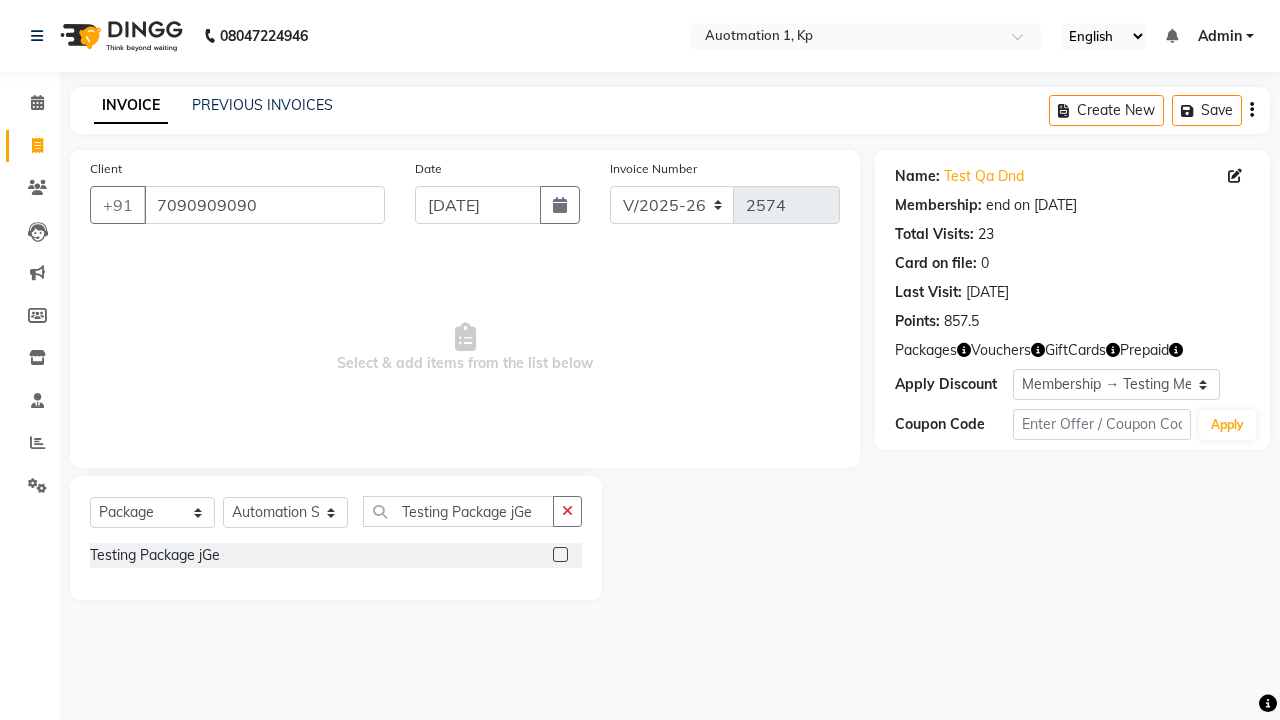 click 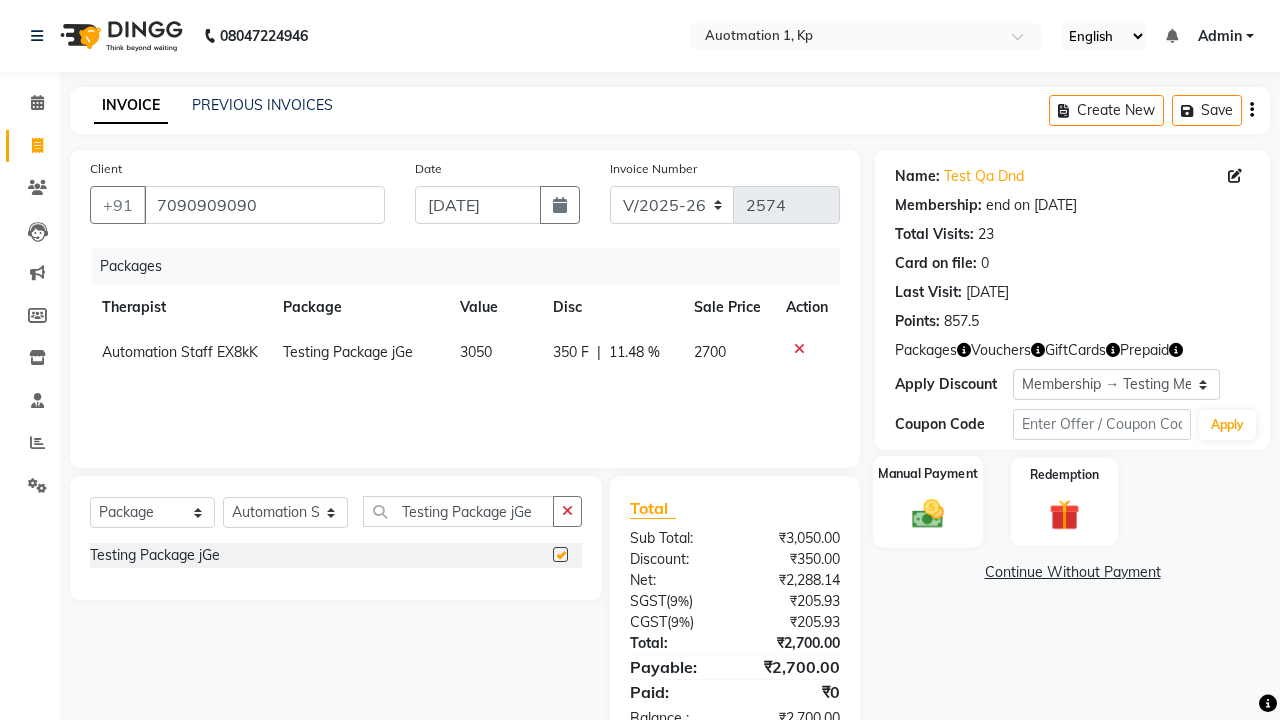 click 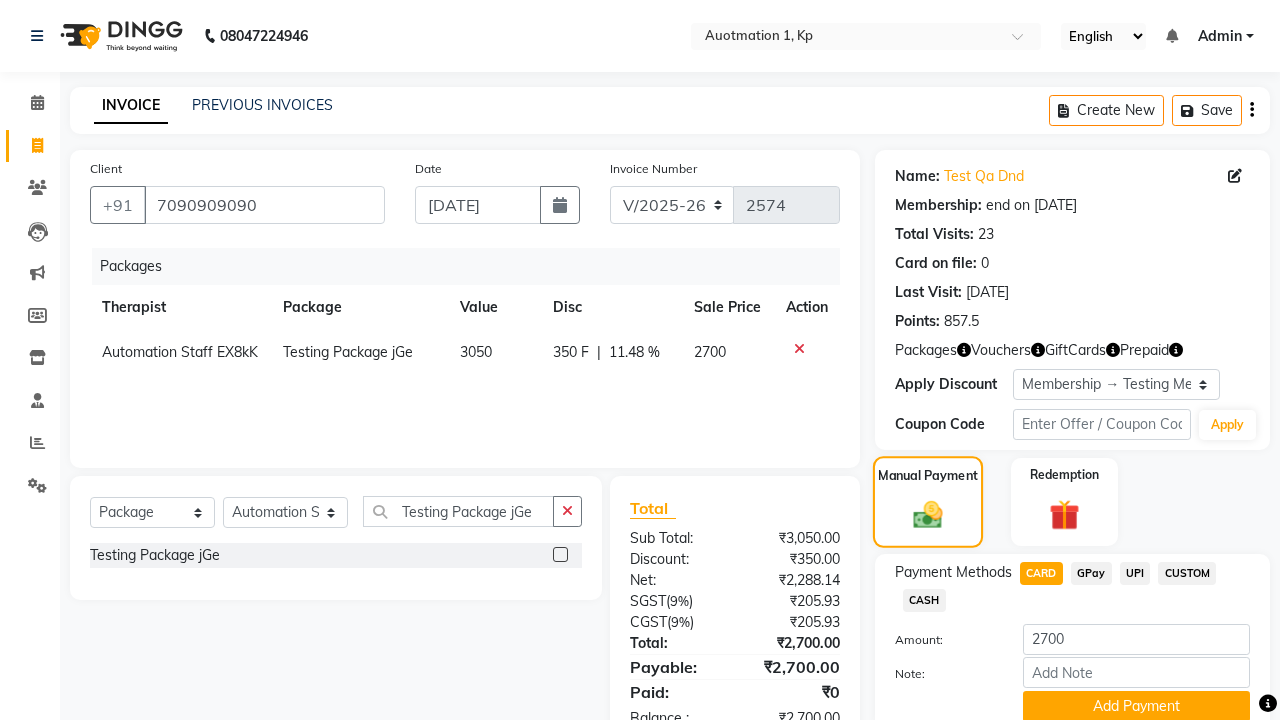 checkbox on "false" 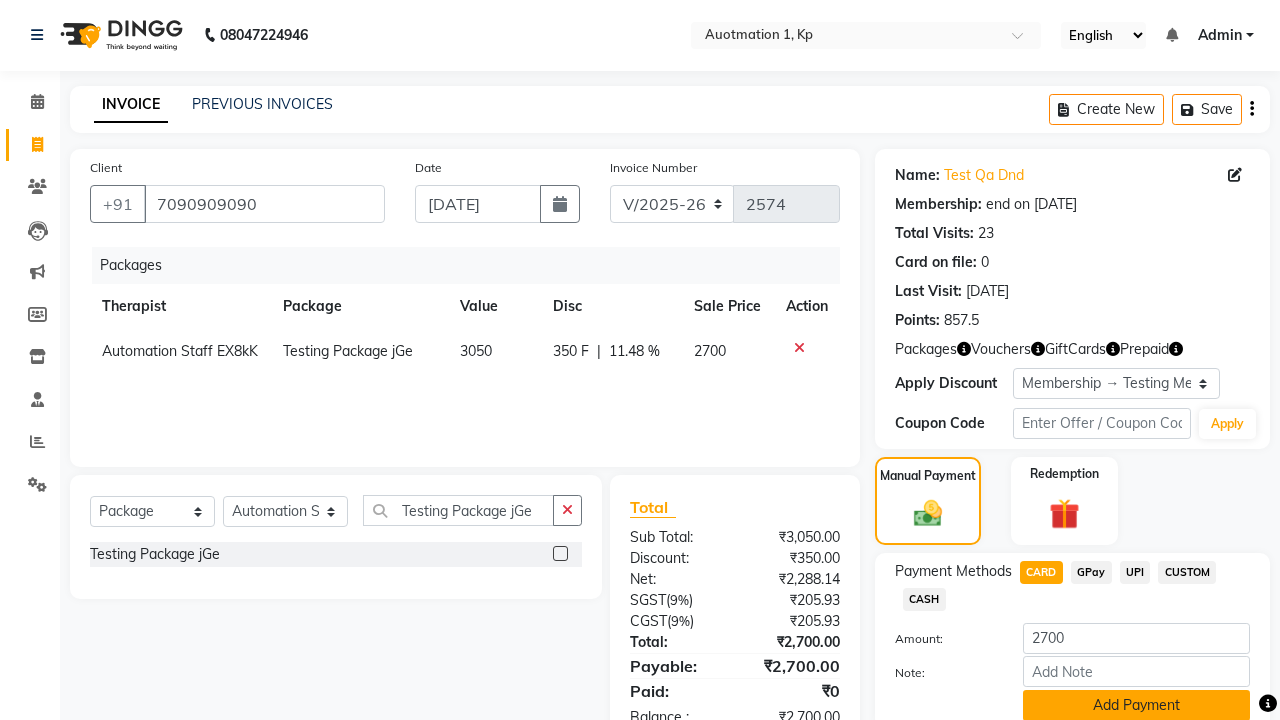 click on "Add Payment" 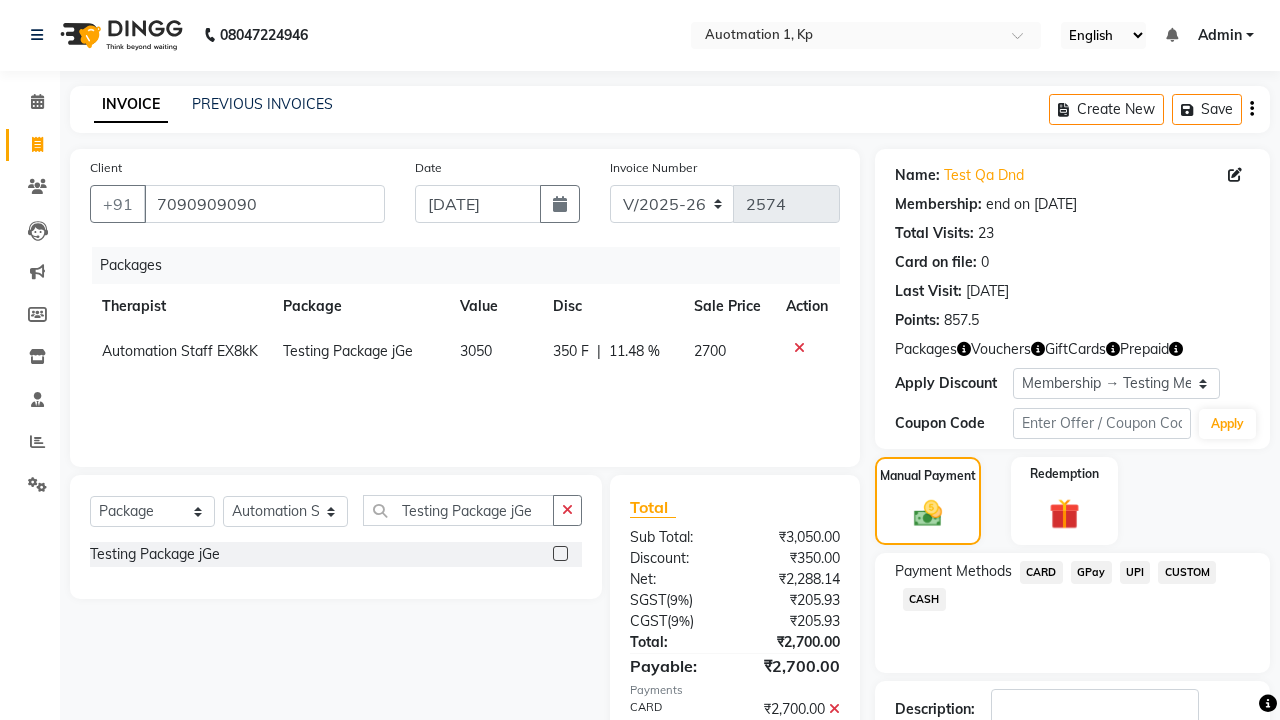 click 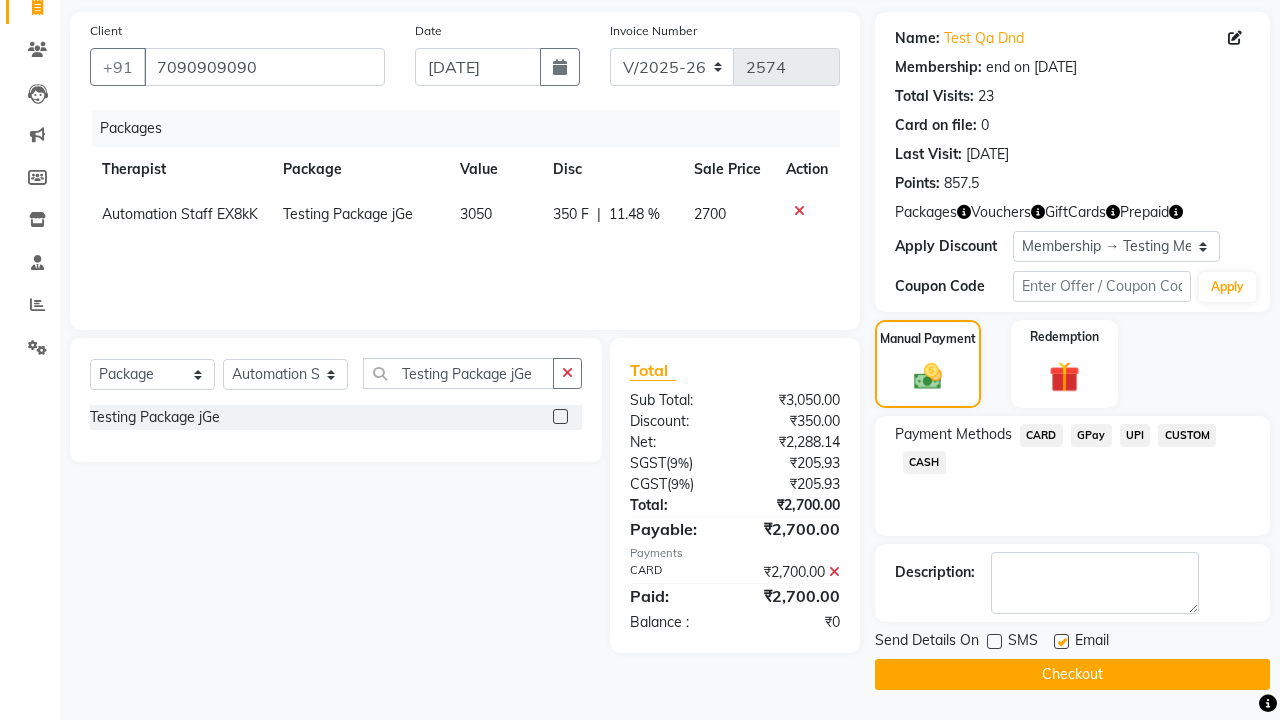 click 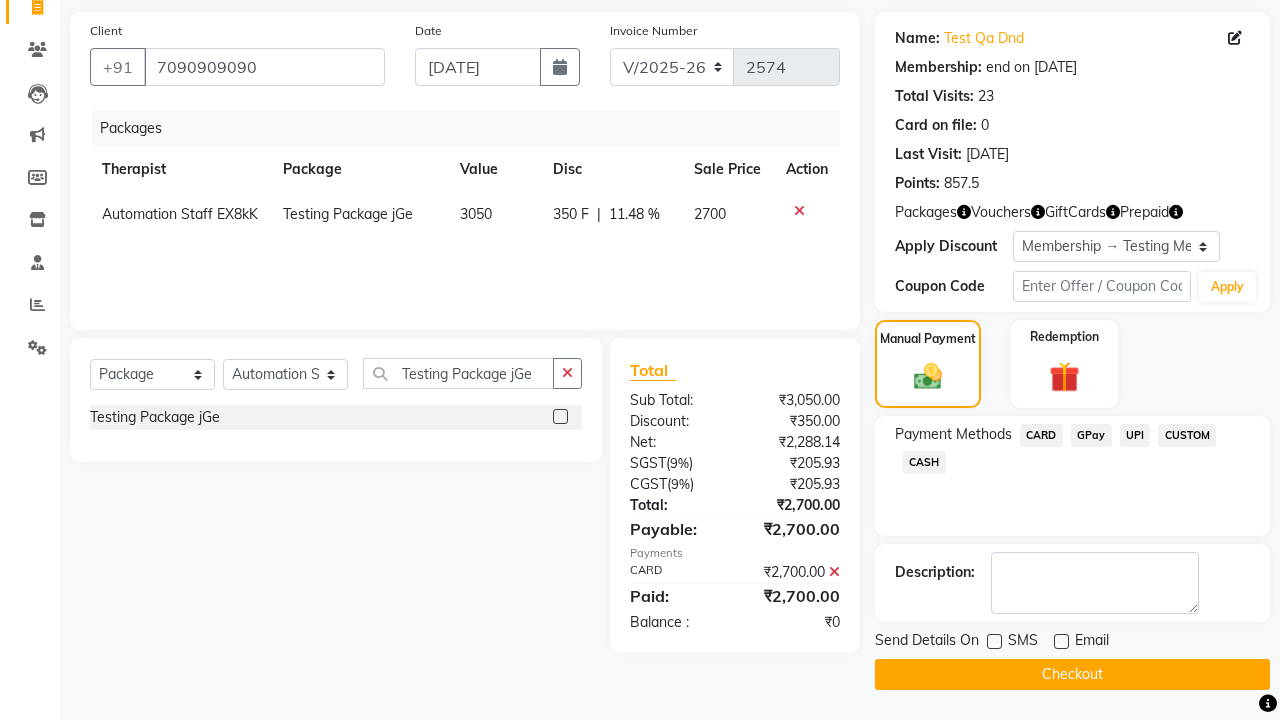 click on "Checkout" 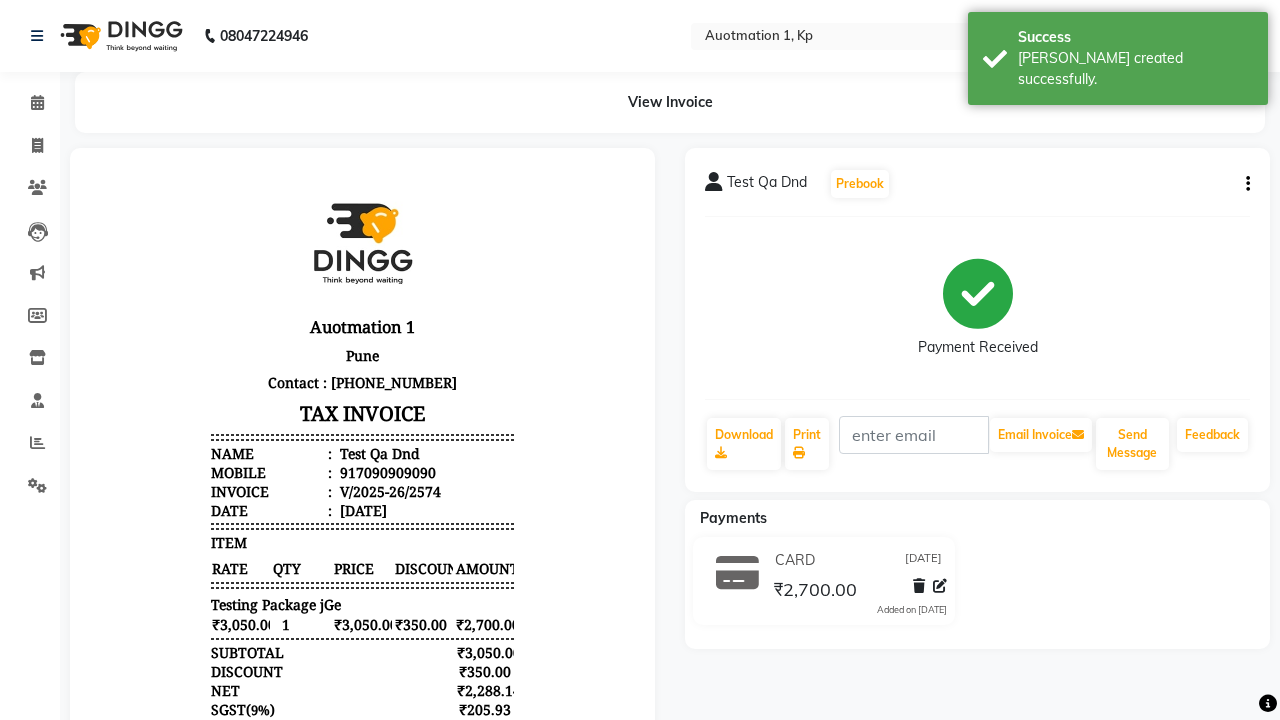scroll, scrollTop: 0, scrollLeft: 0, axis: both 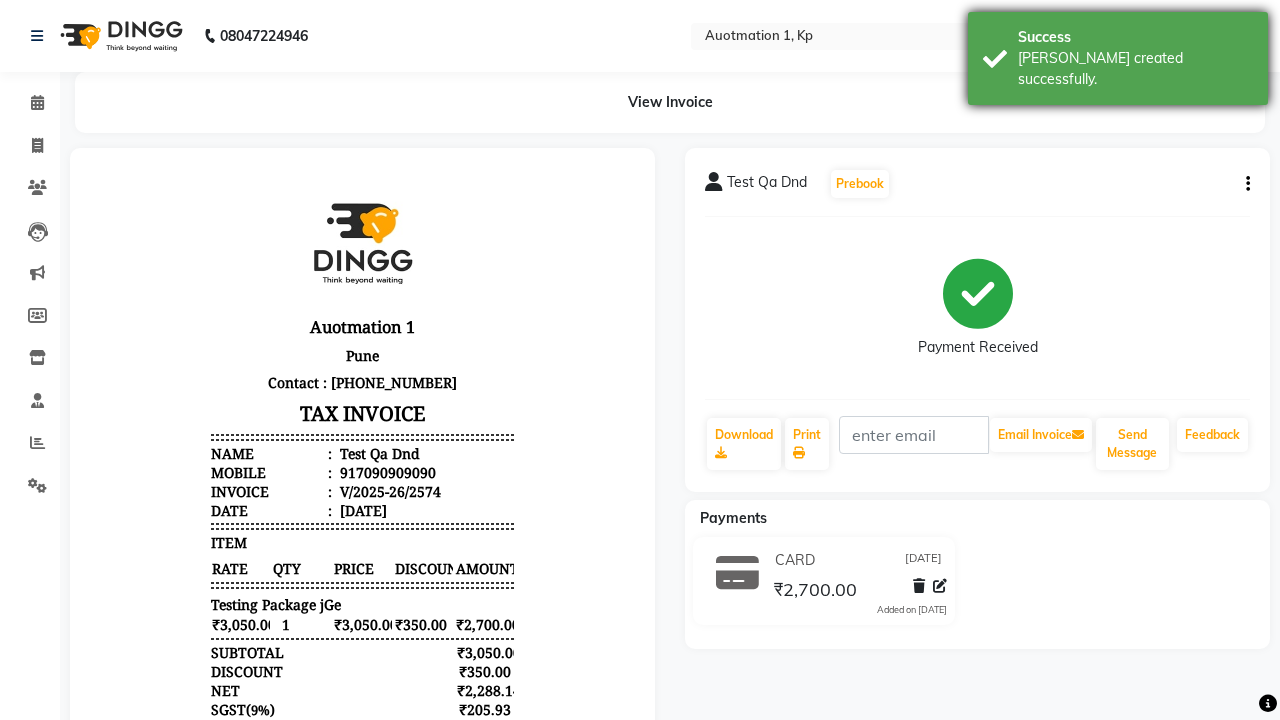 click on "[PERSON_NAME] created successfully." at bounding box center [1135, 69] 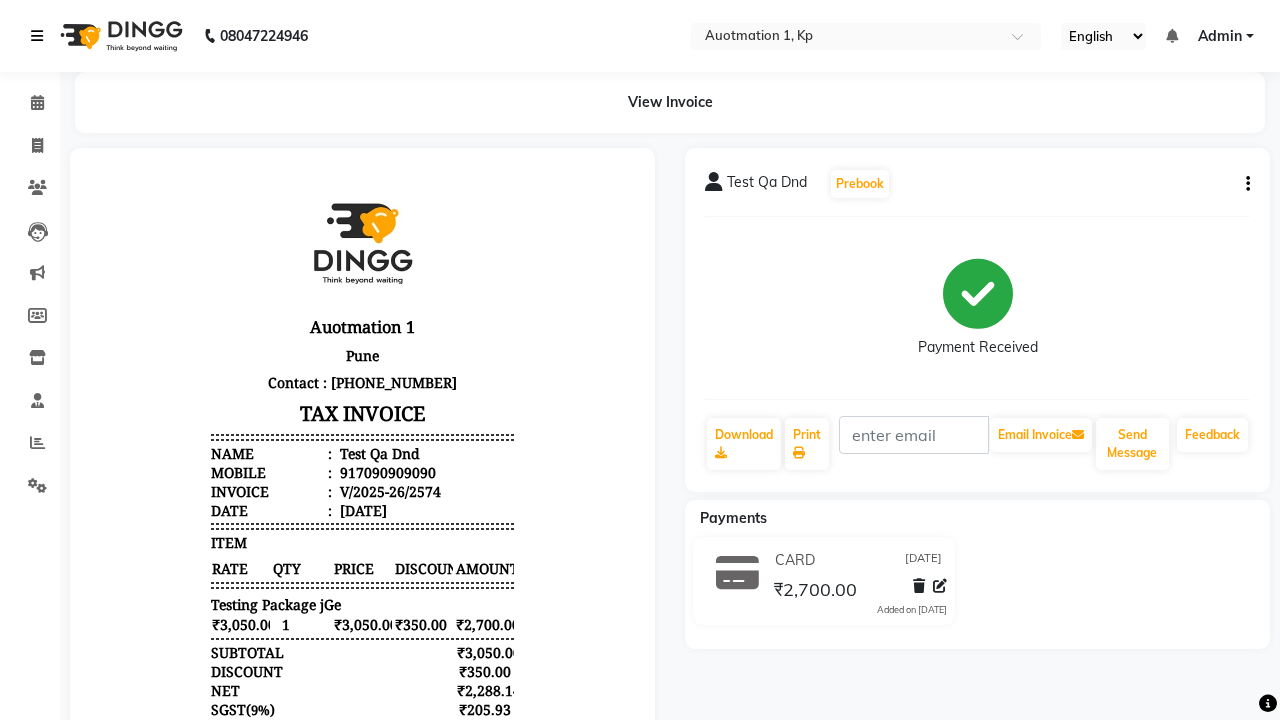 click at bounding box center [37, 36] 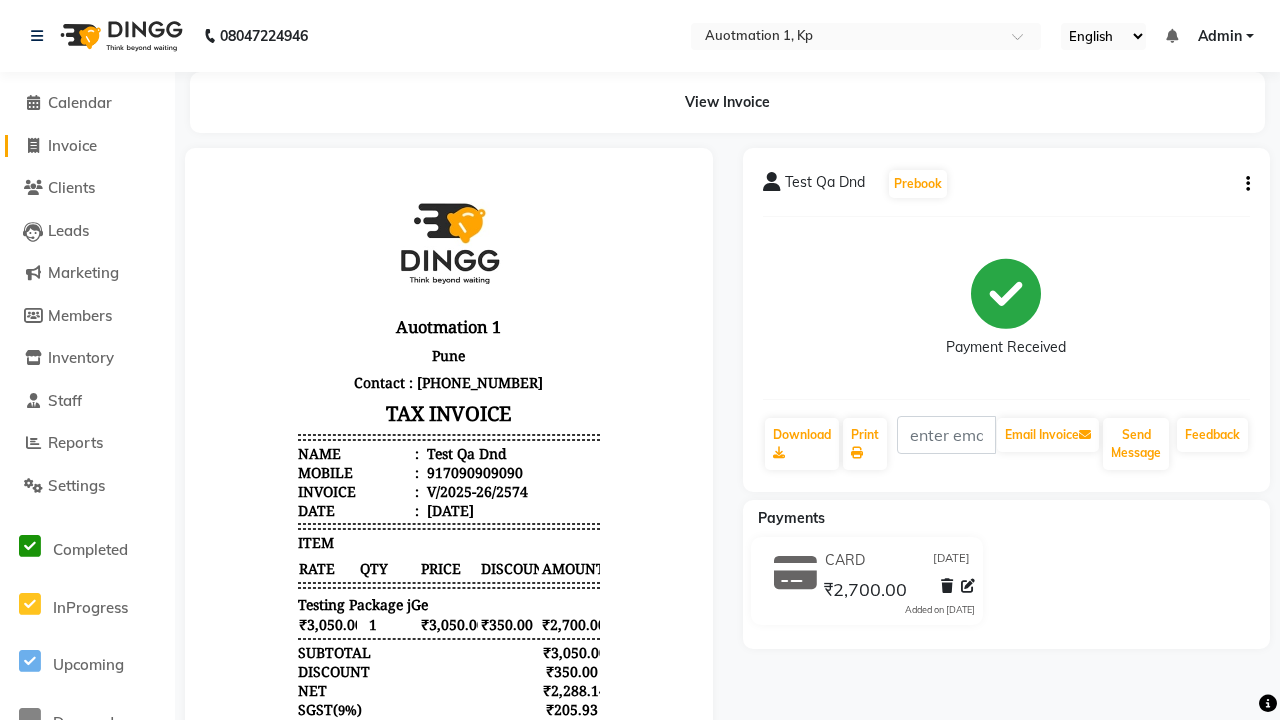 click on "Invoice" 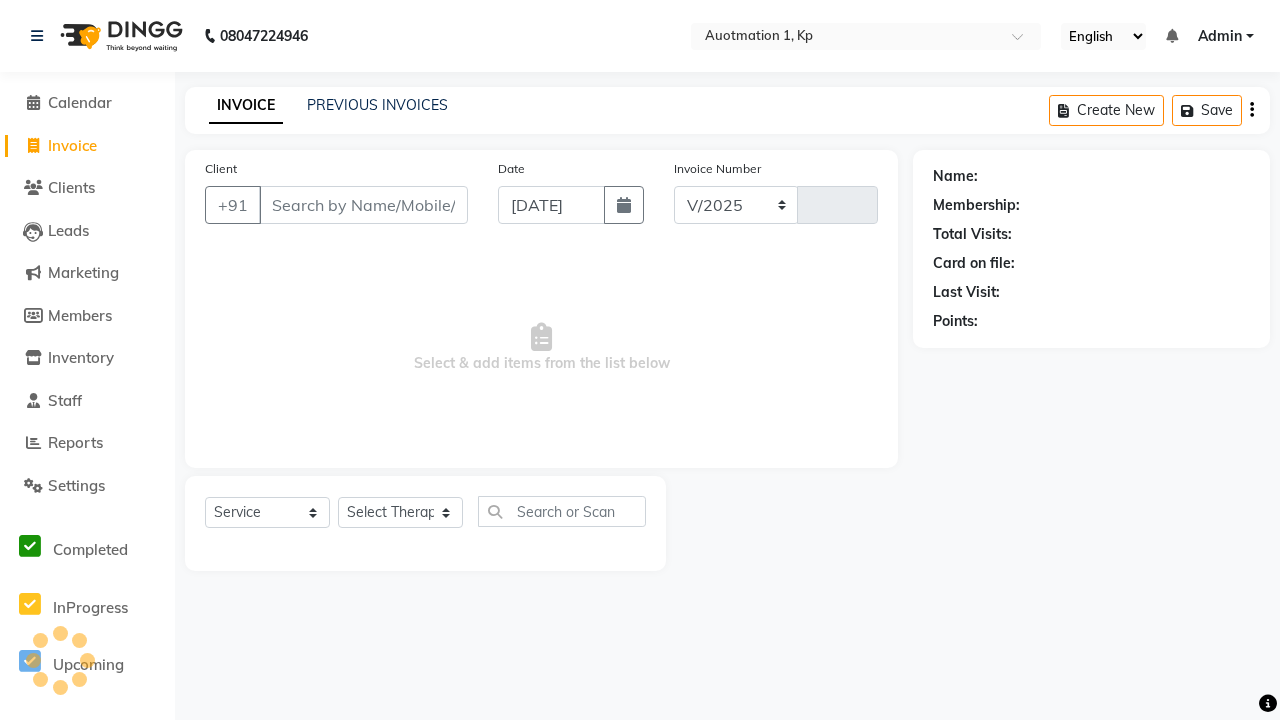 select on "150" 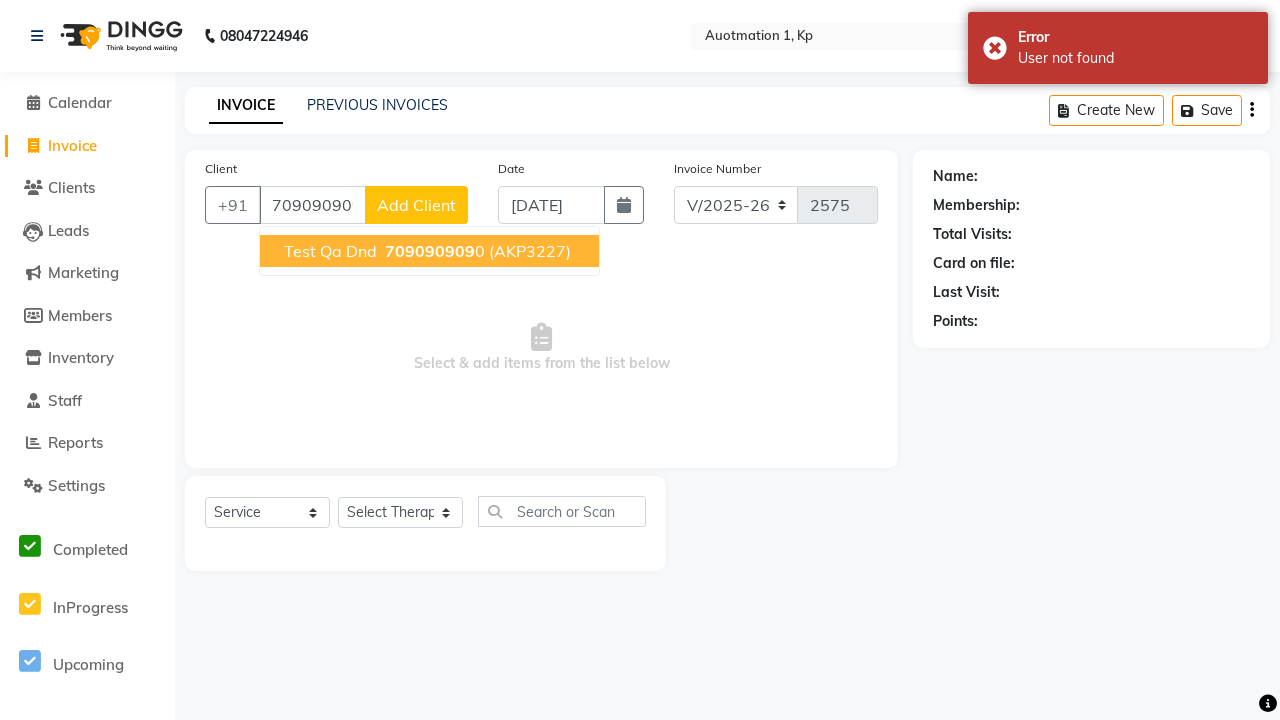 click on "709090909" at bounding box center [430, 251] 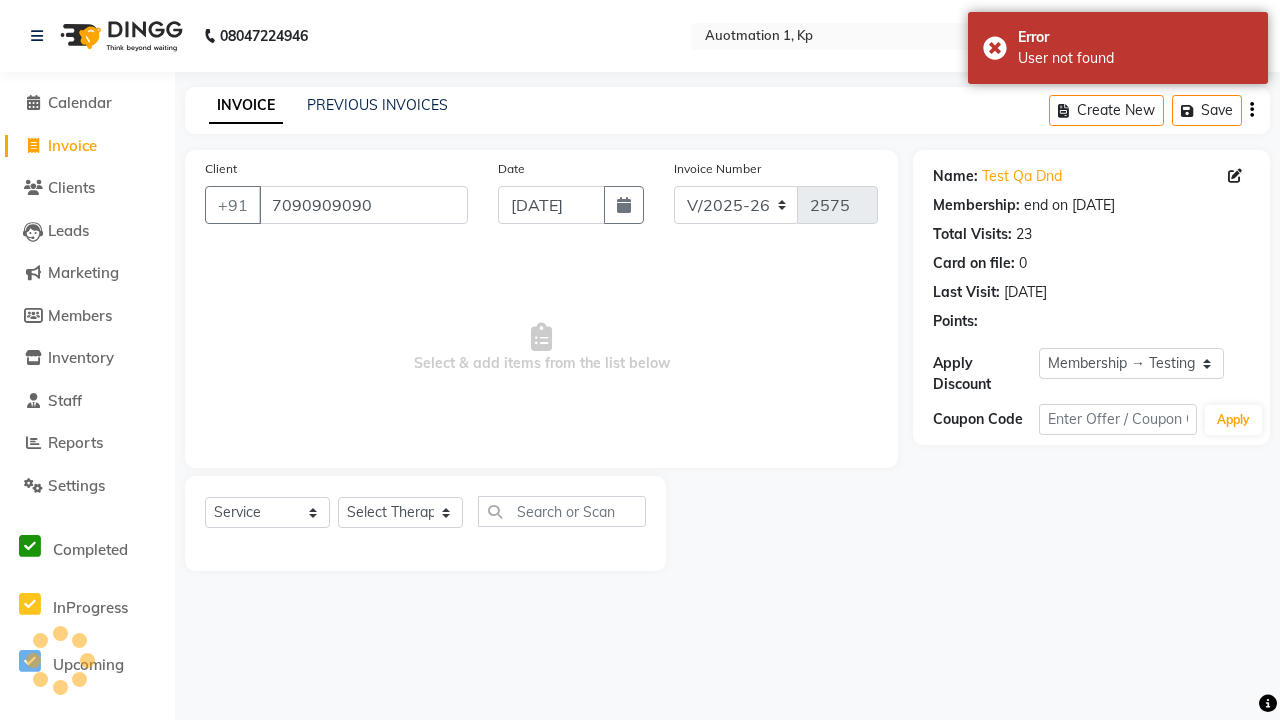 select on "0:" 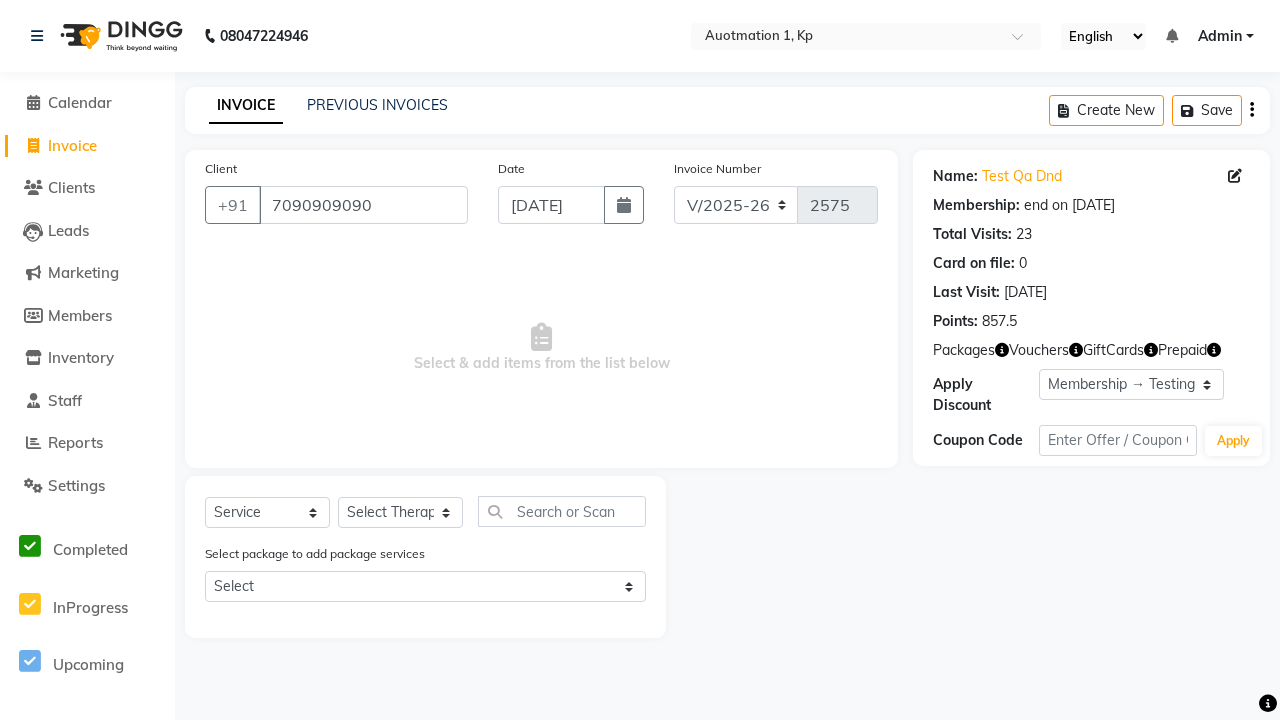 select on "5439" 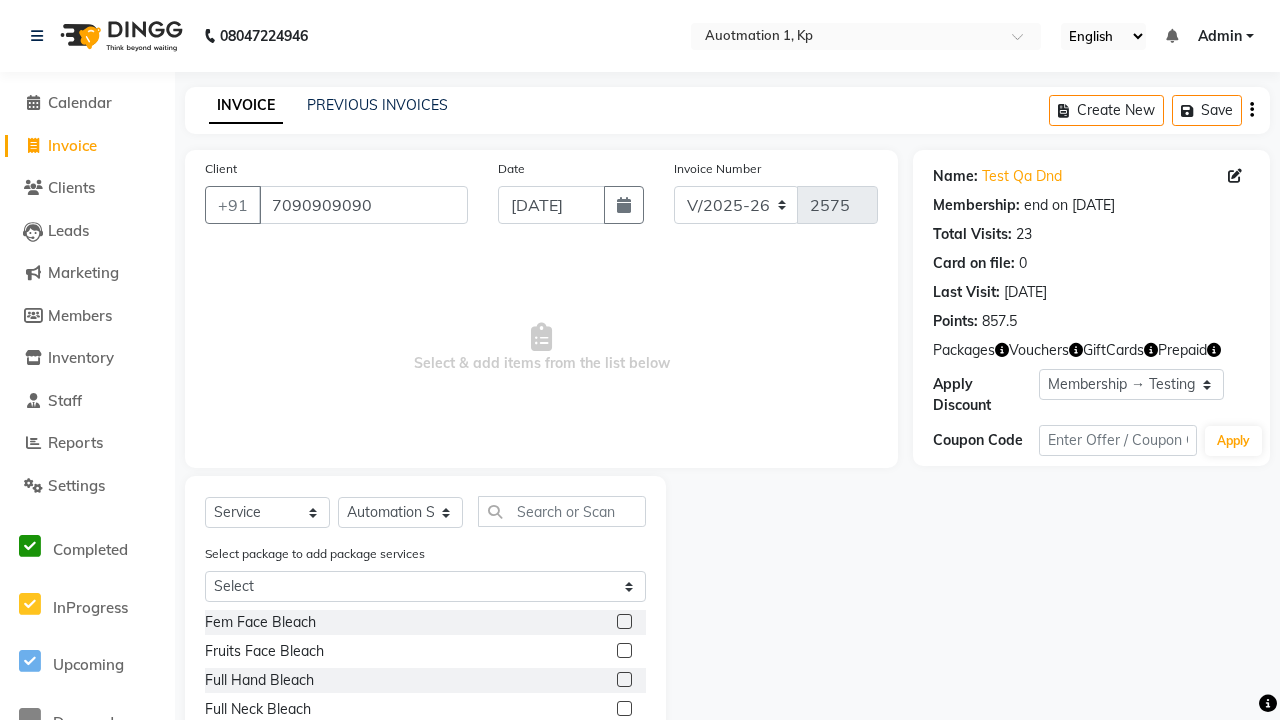 click 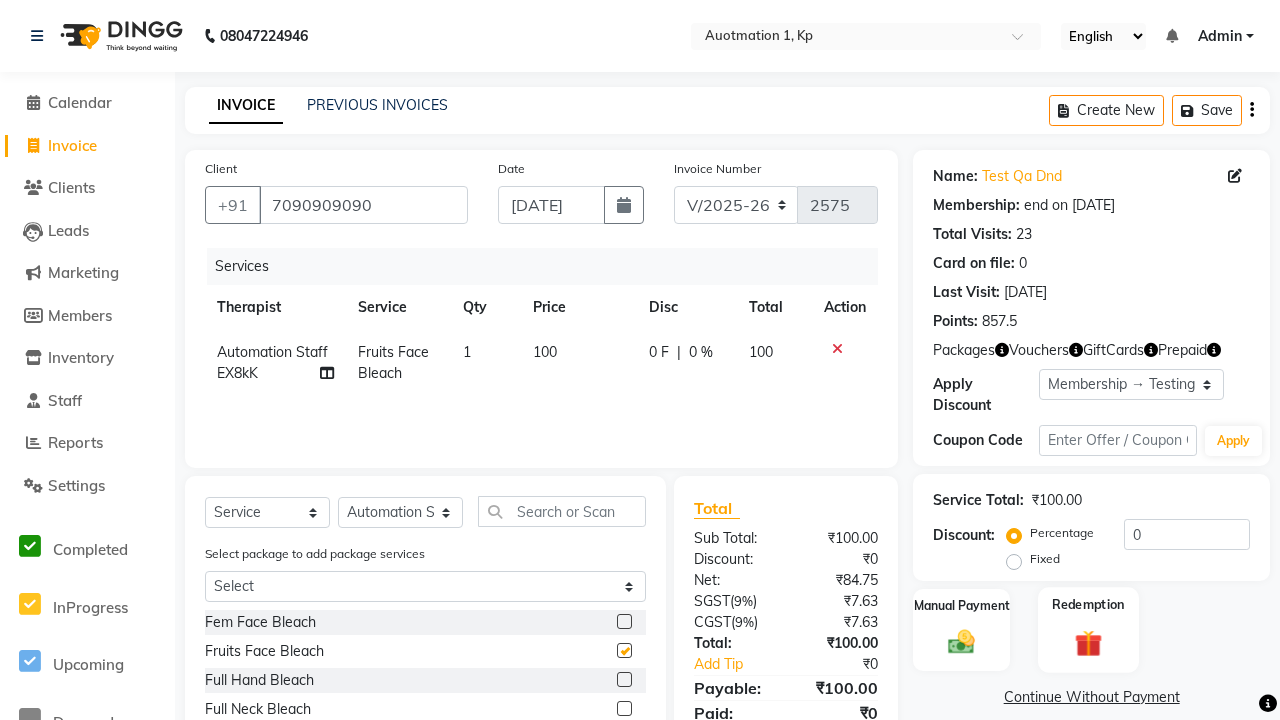 click 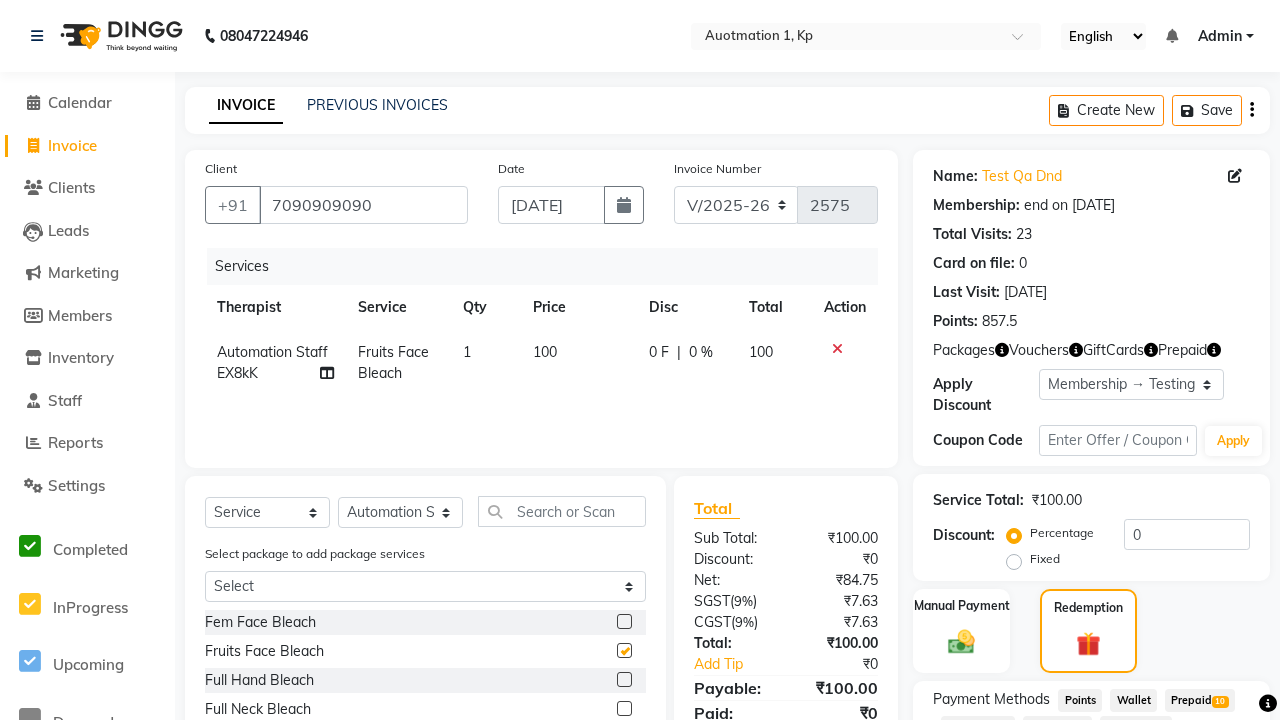 click on "Package  35" 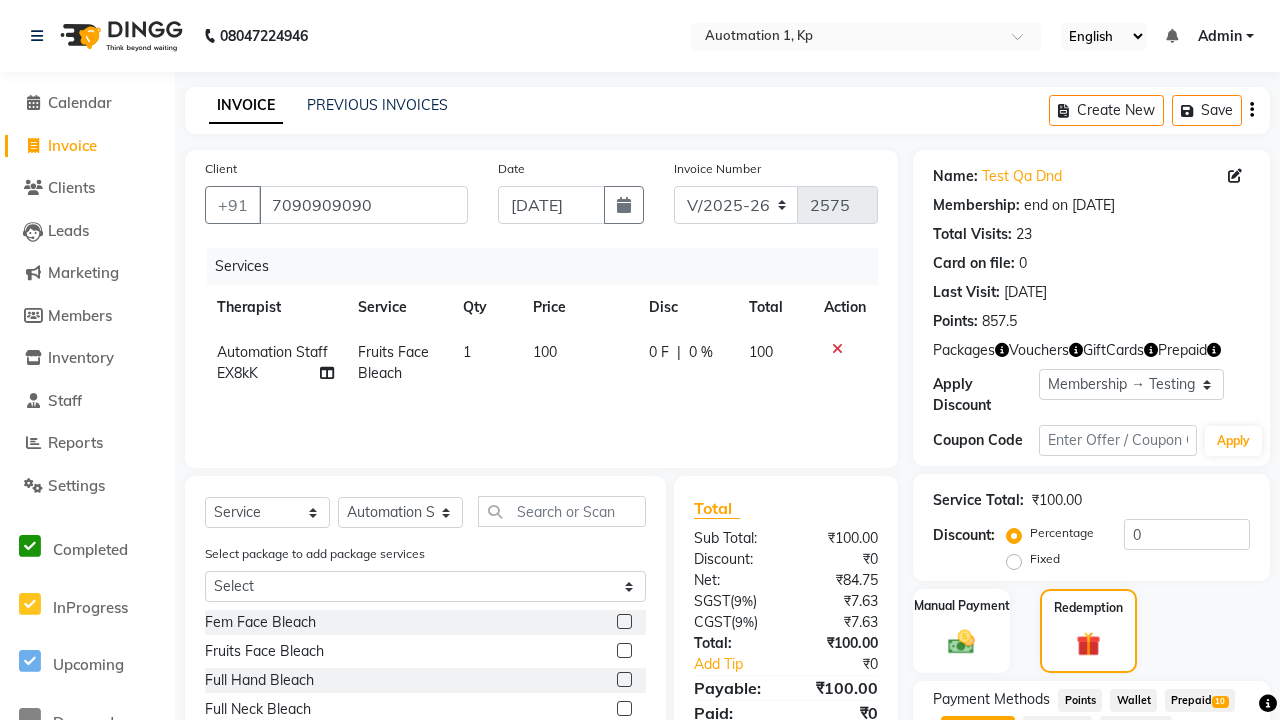 checkbox on "false" 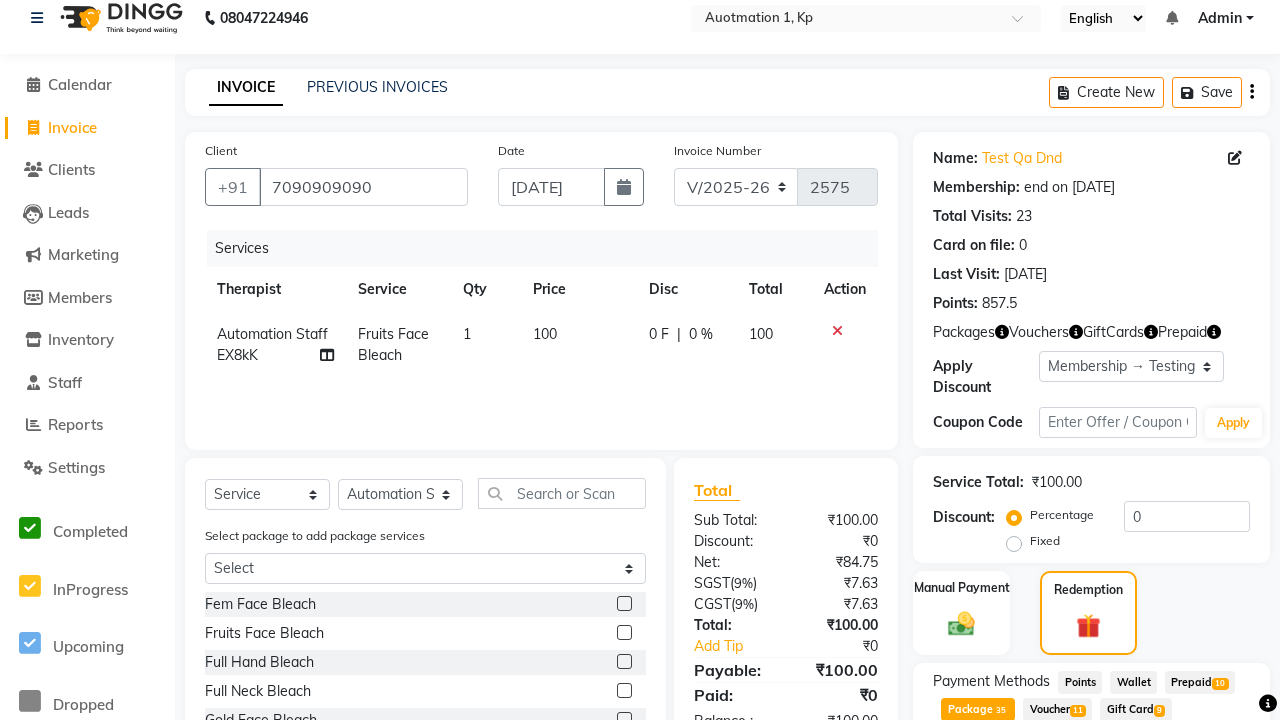 click on "Apply" at bounding box center (1197, 790) 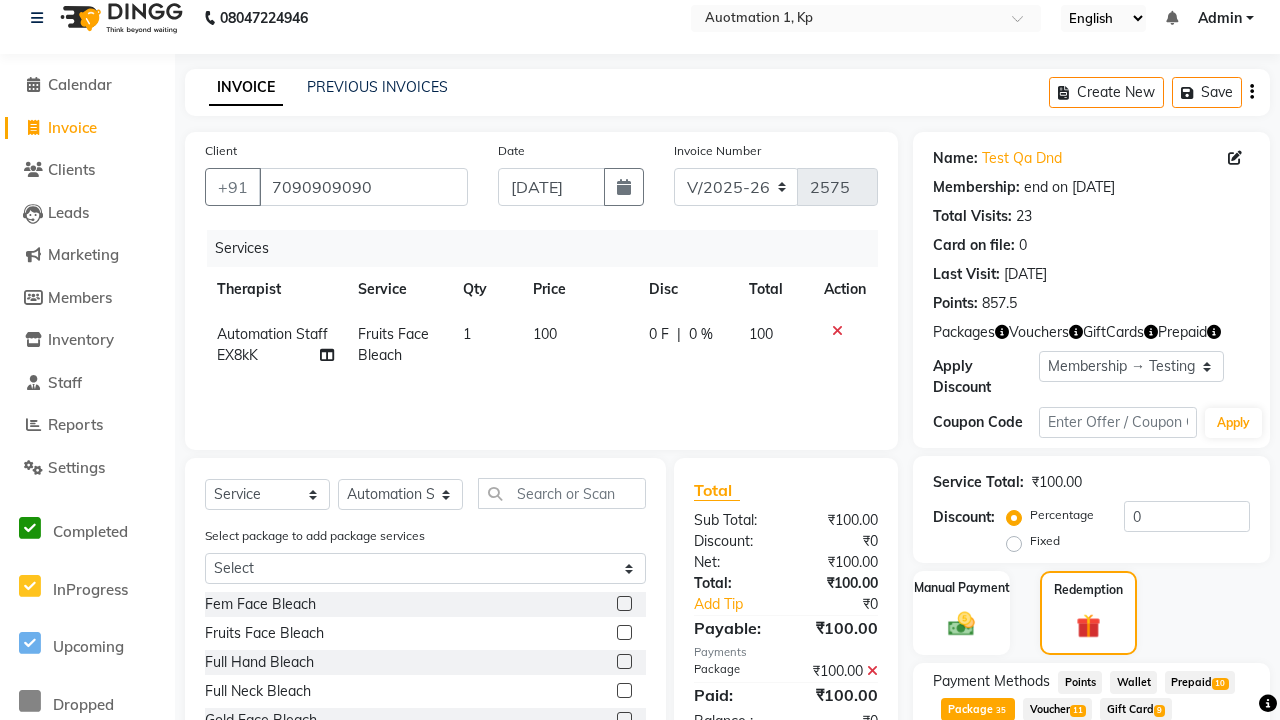 scroll, scrollTop: 340, scrollLeft: 0, axis: vertical 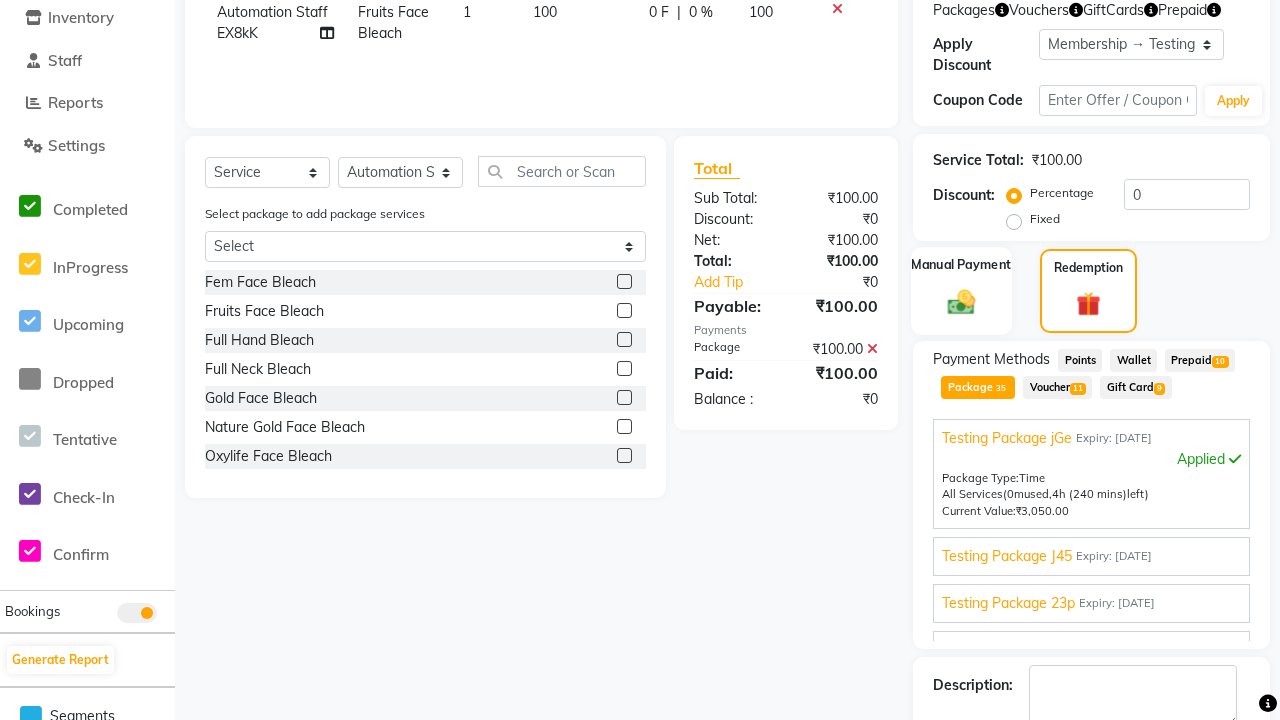 click 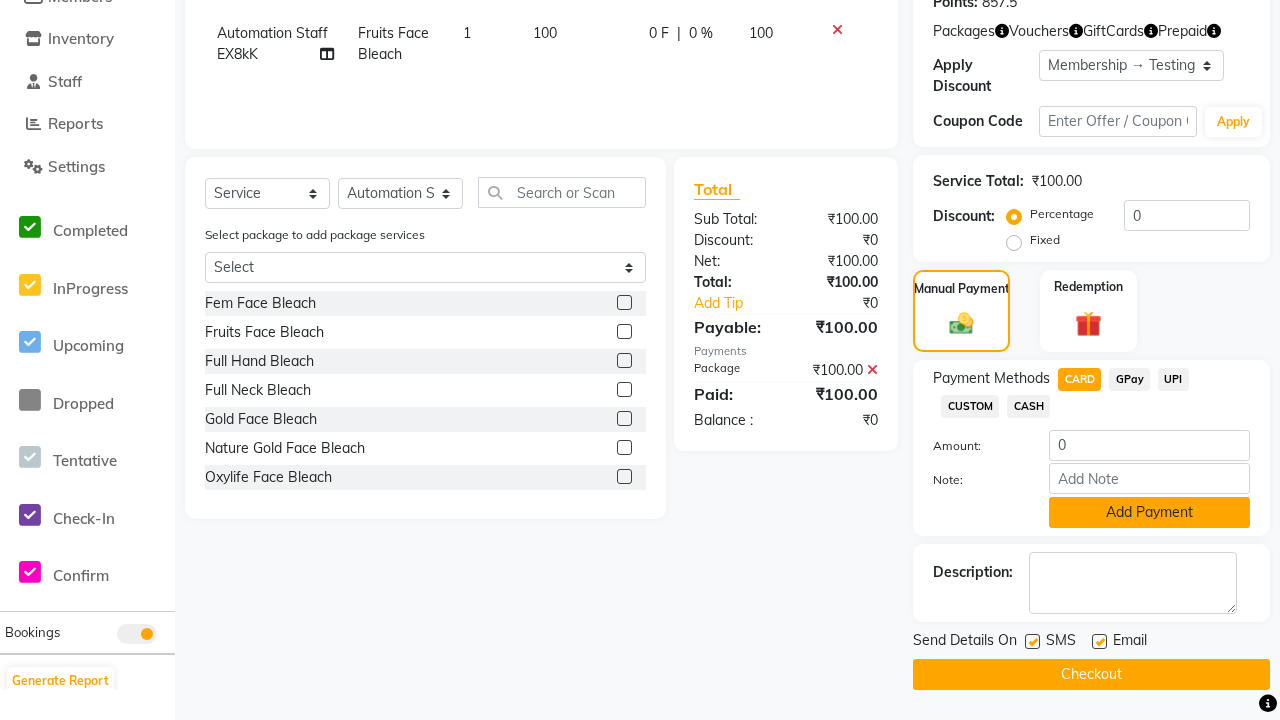 click on "Add Payment" 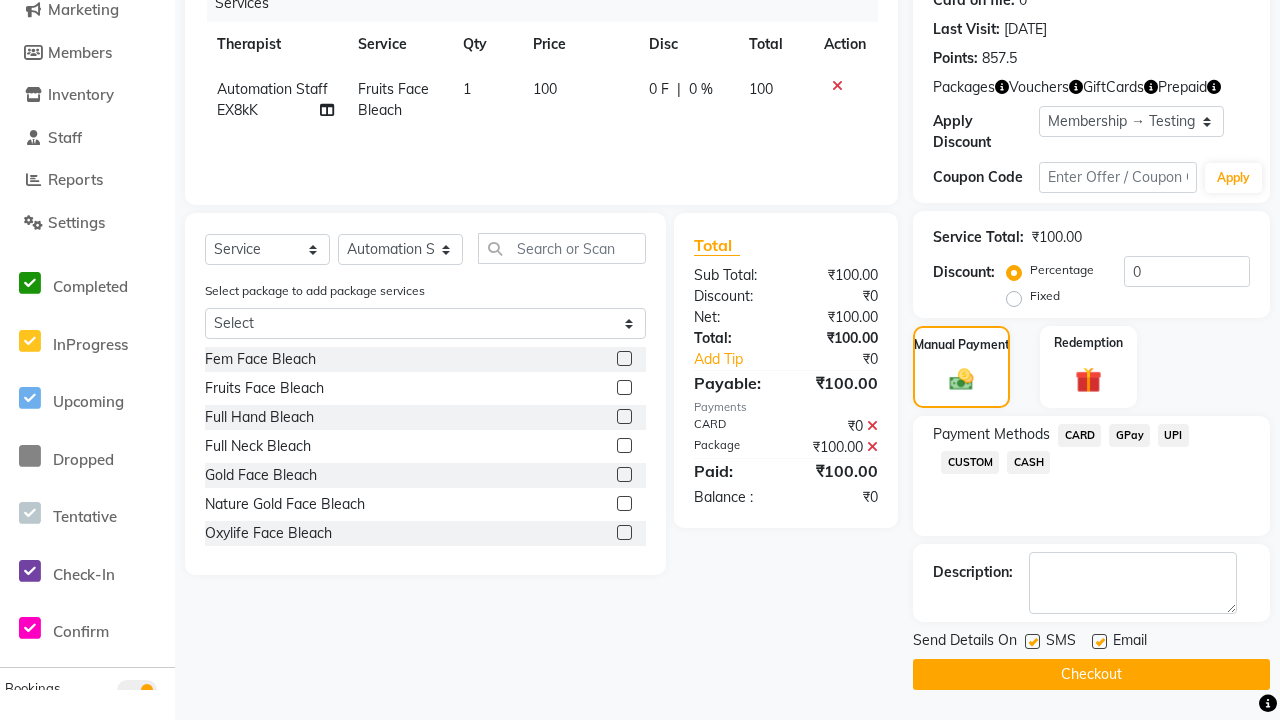 scroll, scrollTop: 263, scrollLeft: 0, axis: vertical 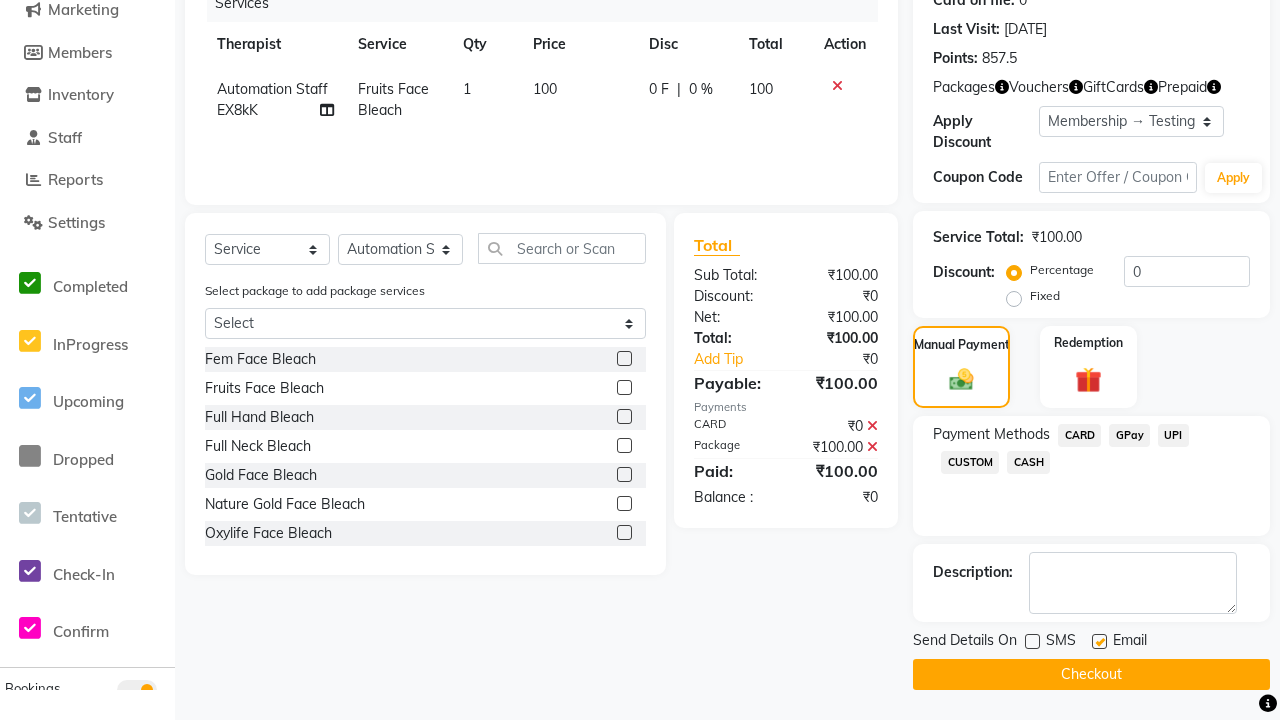 click 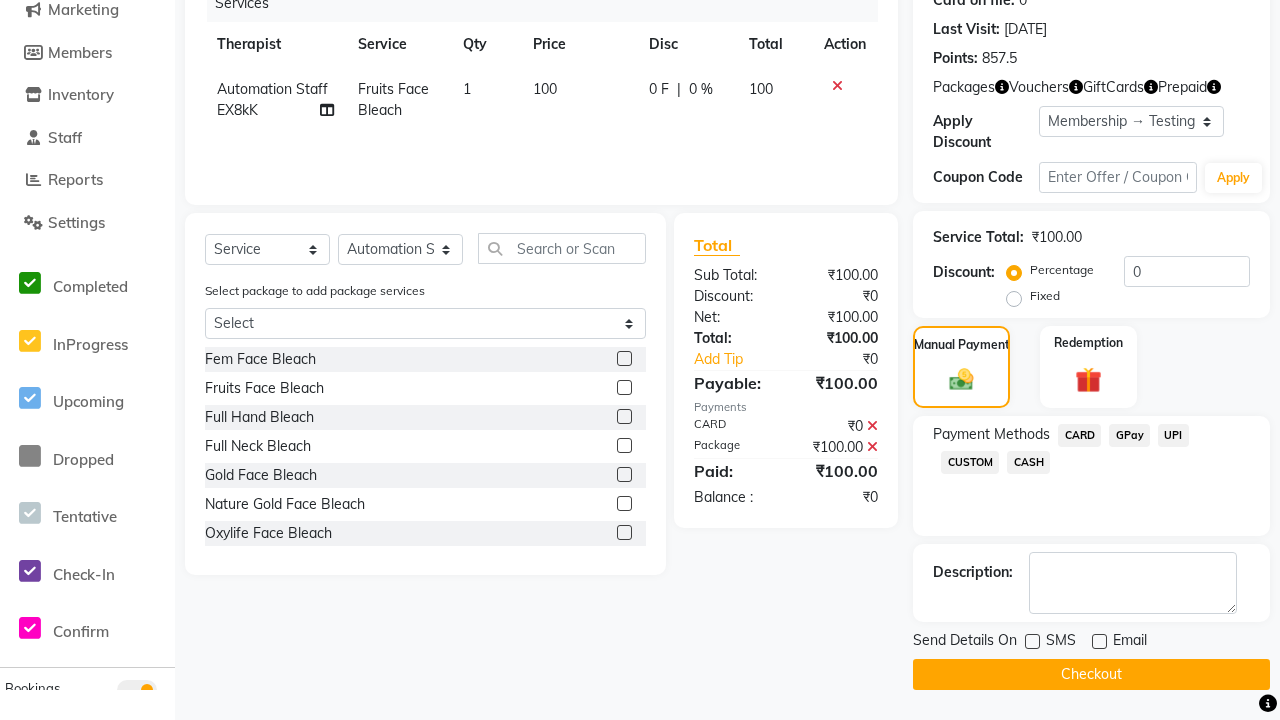 click on "Checkout" 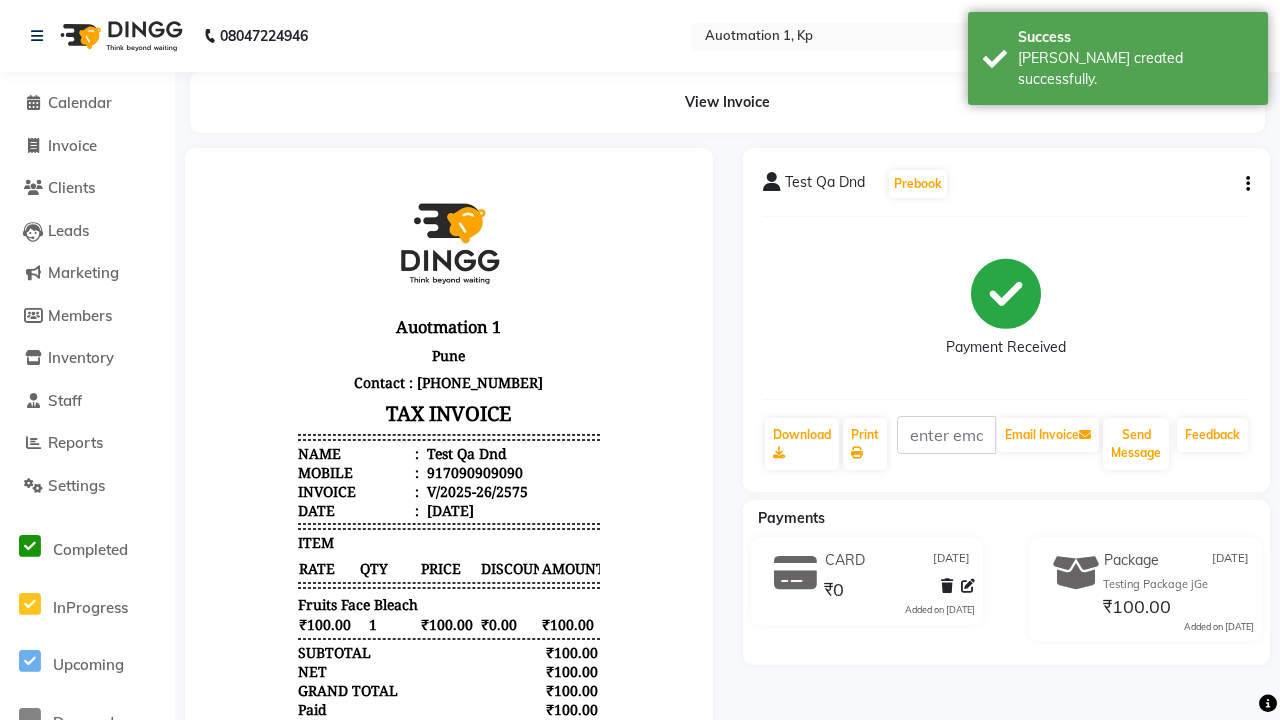 scroll, scrollTop: 0, scrollLeft: 0, axis: both 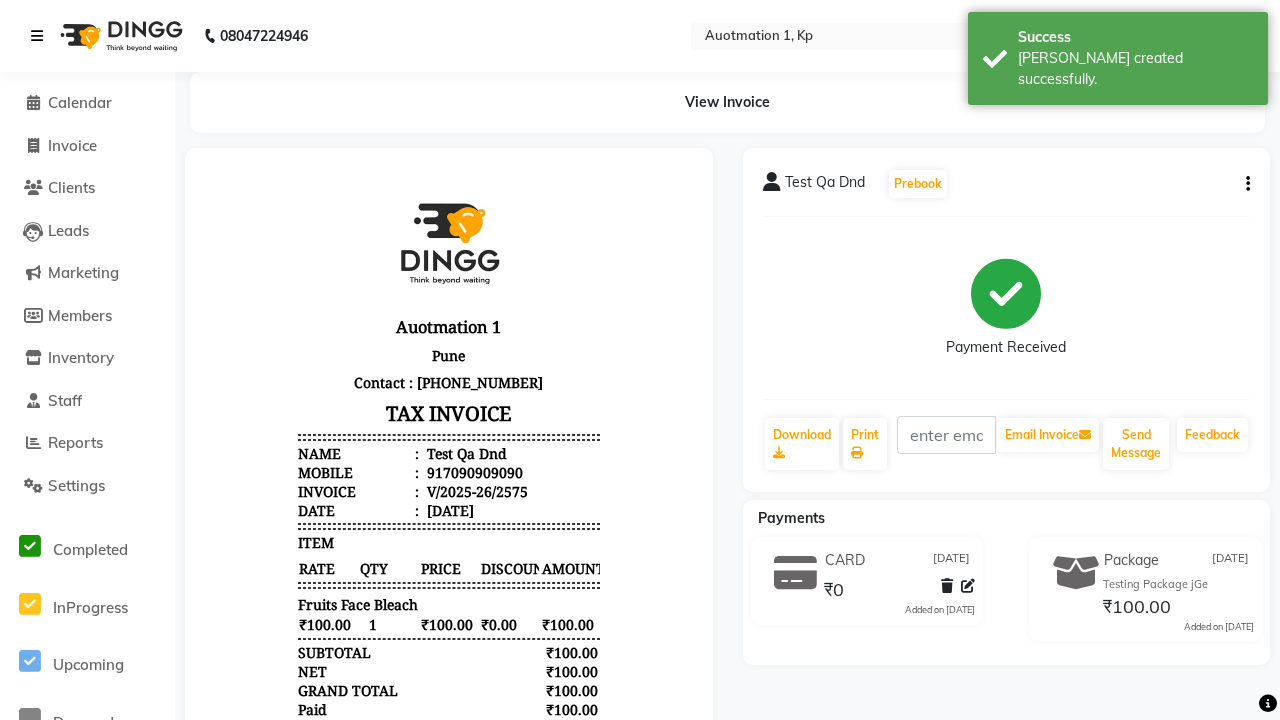 click on "[PERSON_NAME] created successfully." at bounding box center [1135, 69] 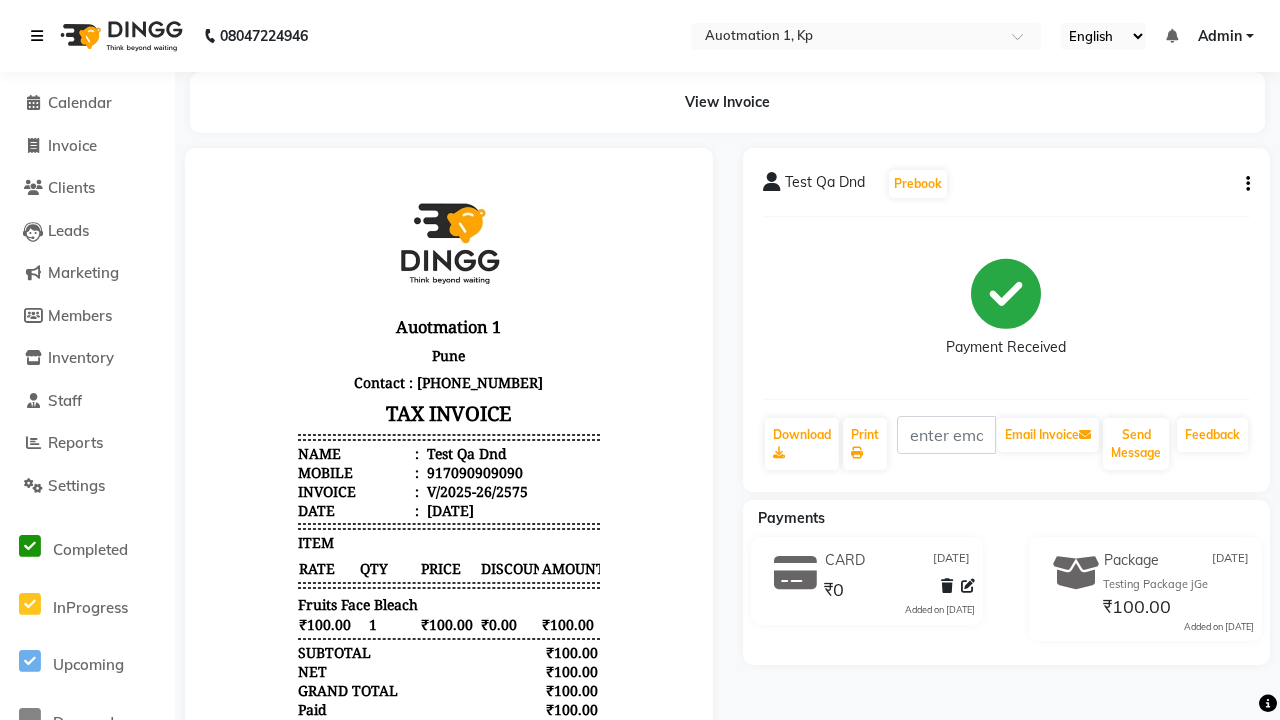 click at bounding box center [37, 36] 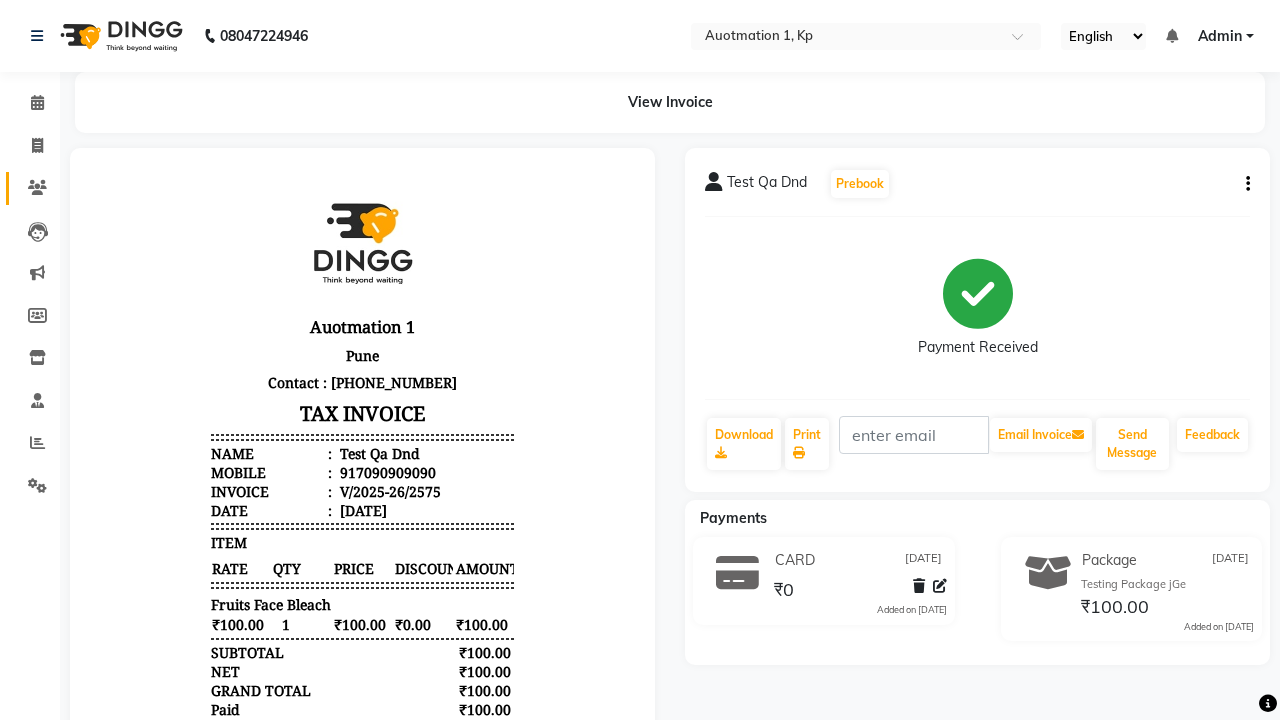 click 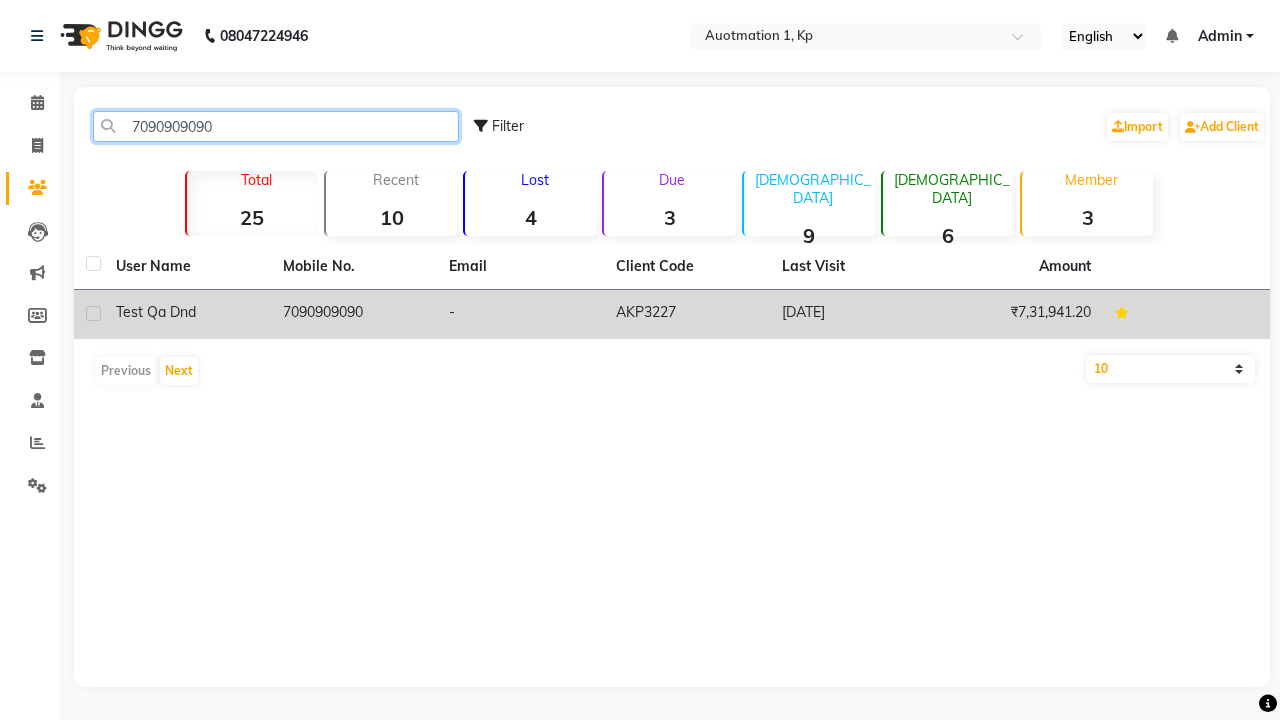 type on "7090909090" 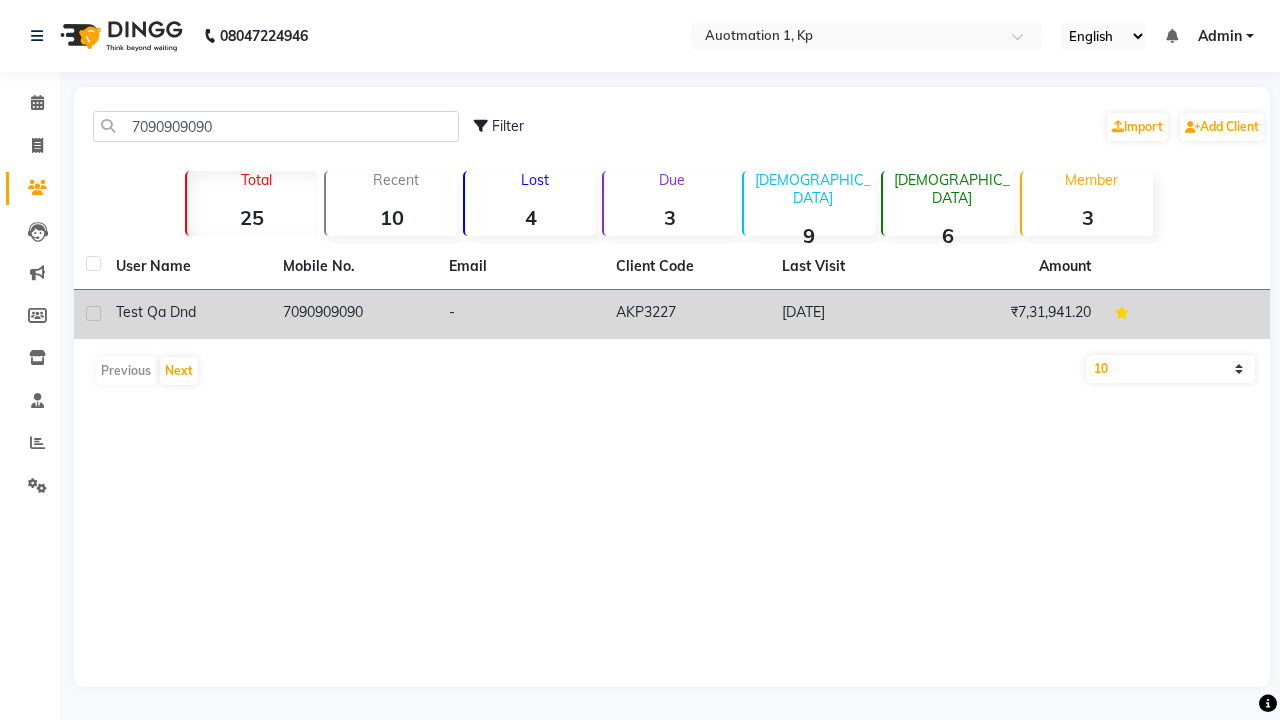 click on "7090909090" 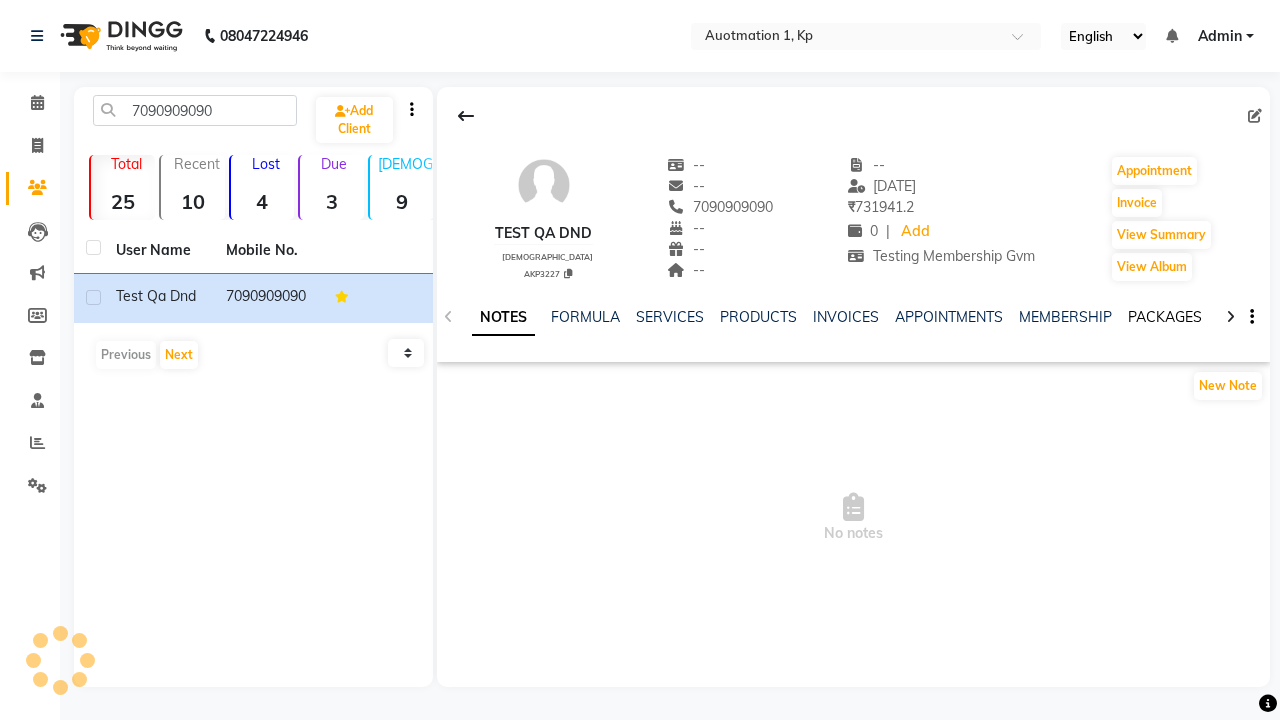 click on "PACKAGES" 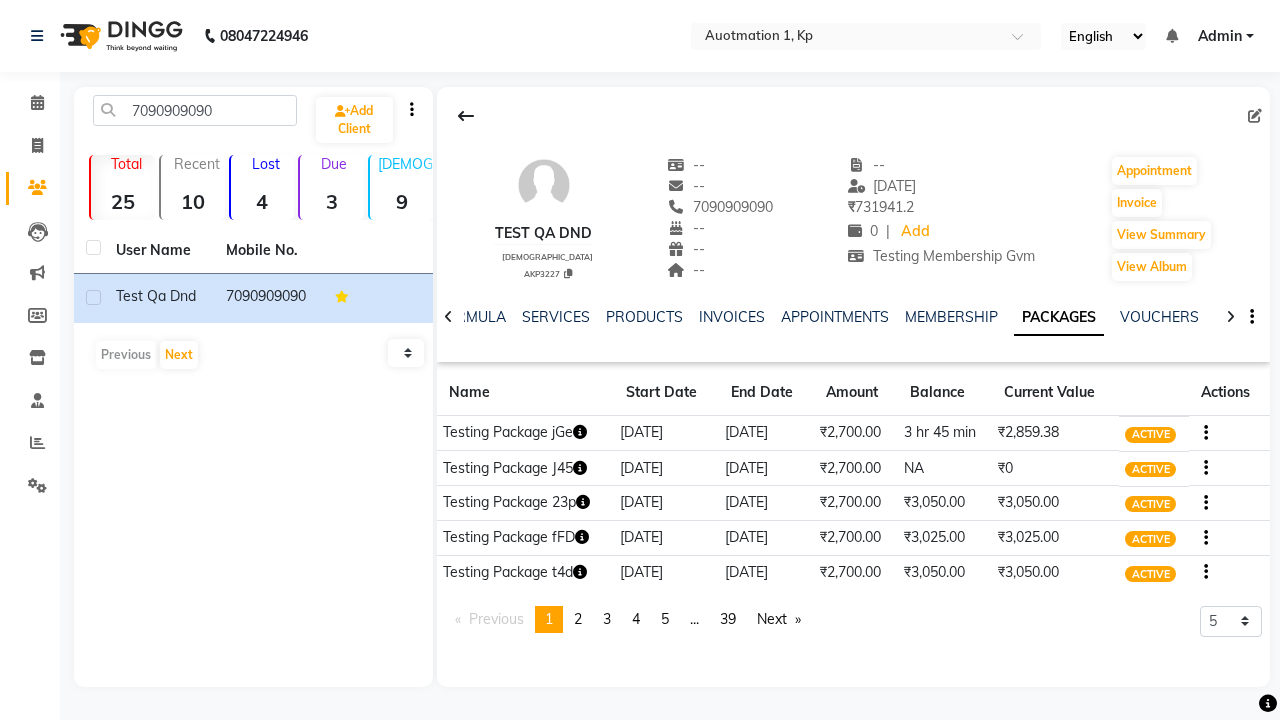 click 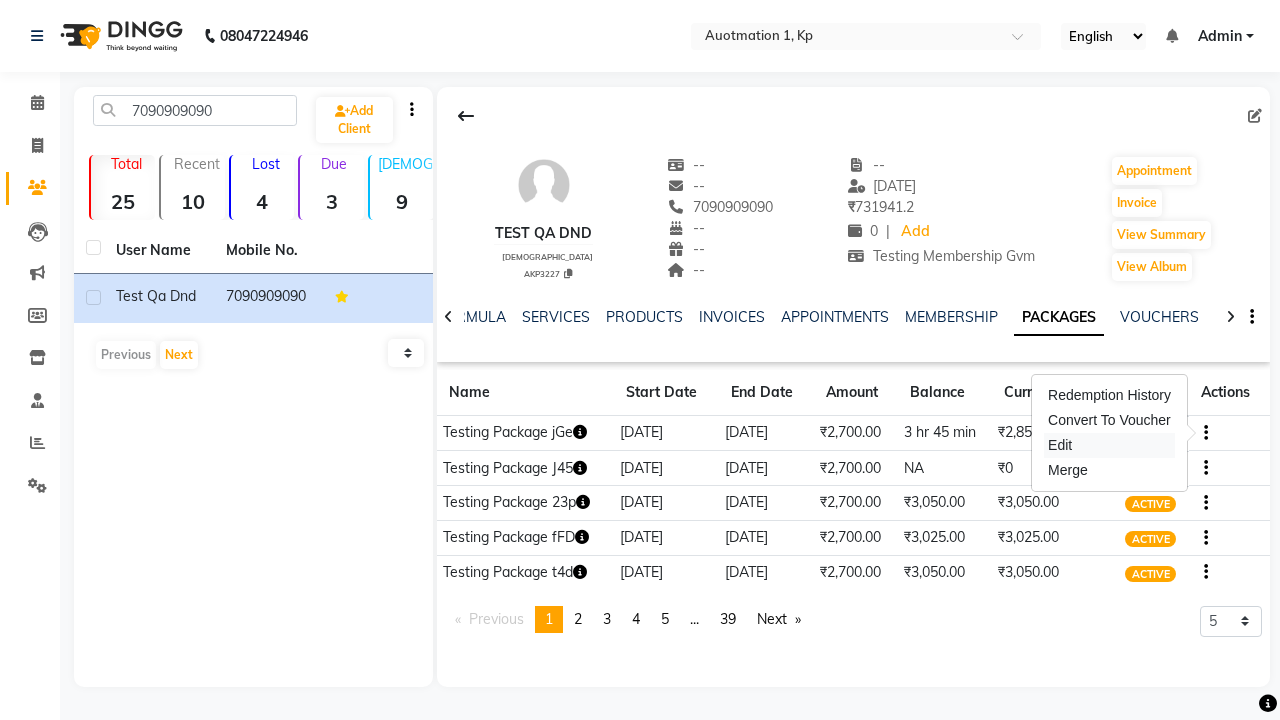 click on "Edit" at bounding box center (1109, 445) 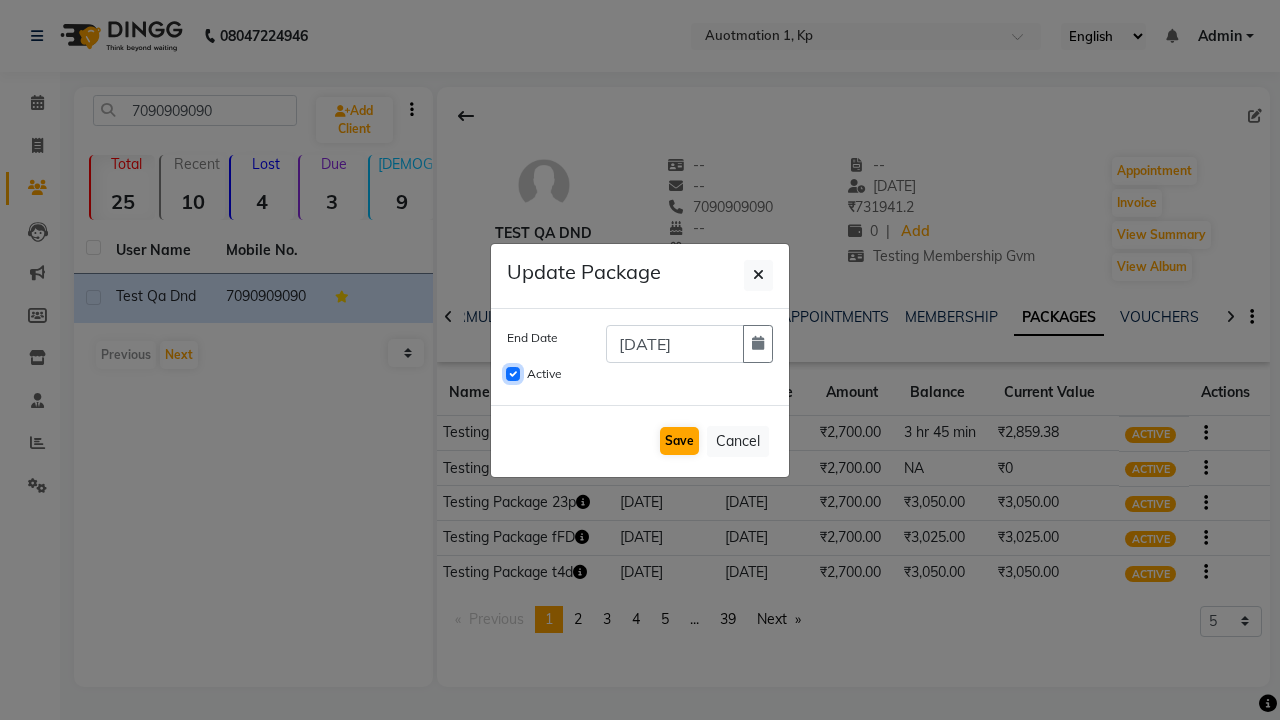 click on "Active" at bounding box center [513, 374] 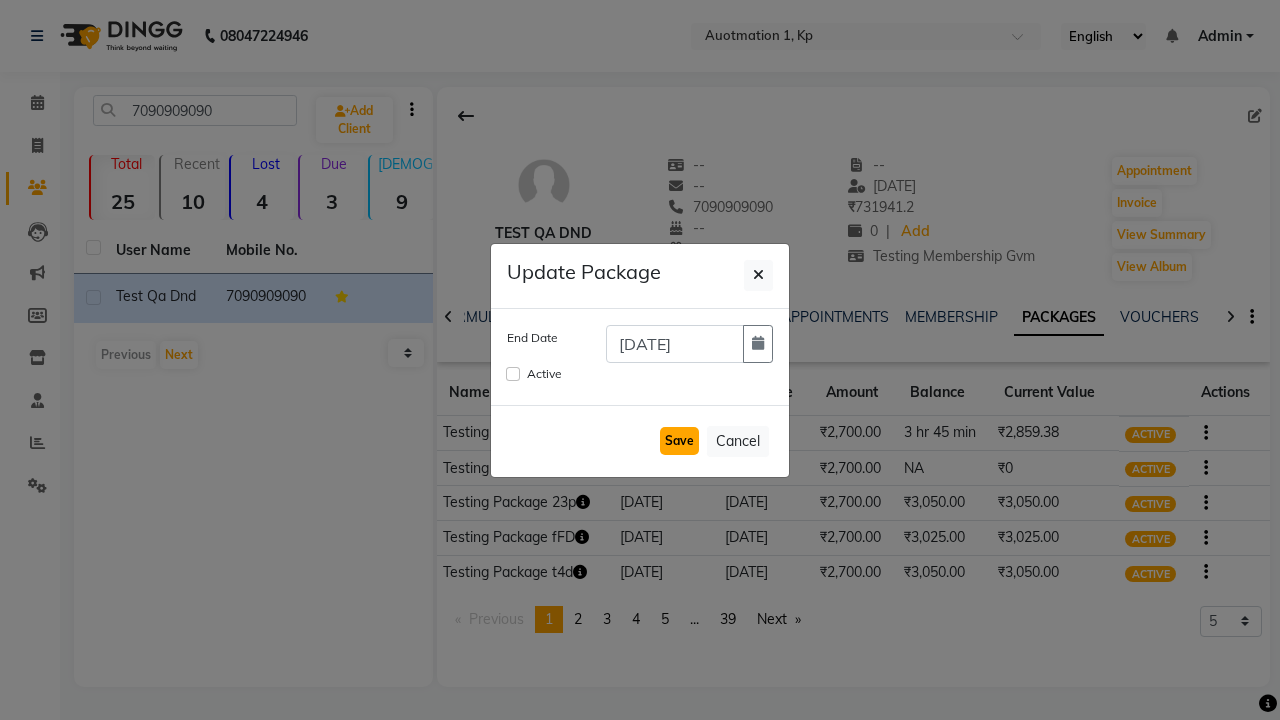 click on "Save" 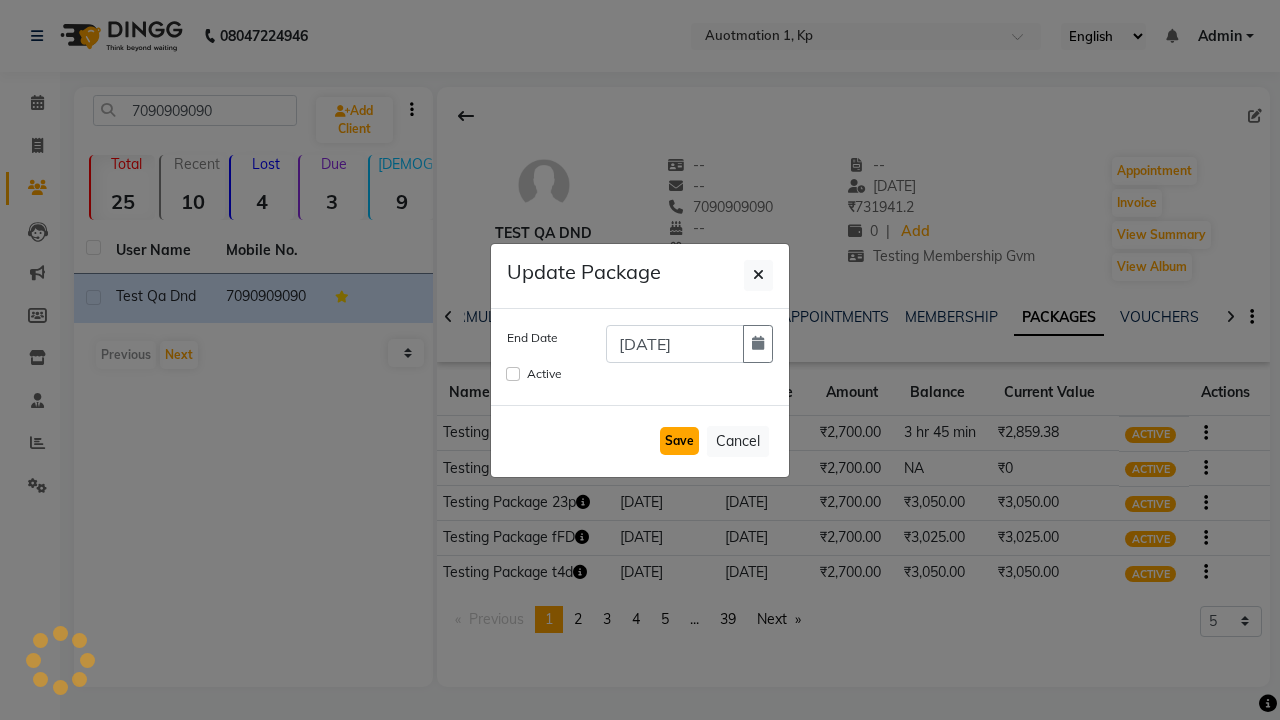 type 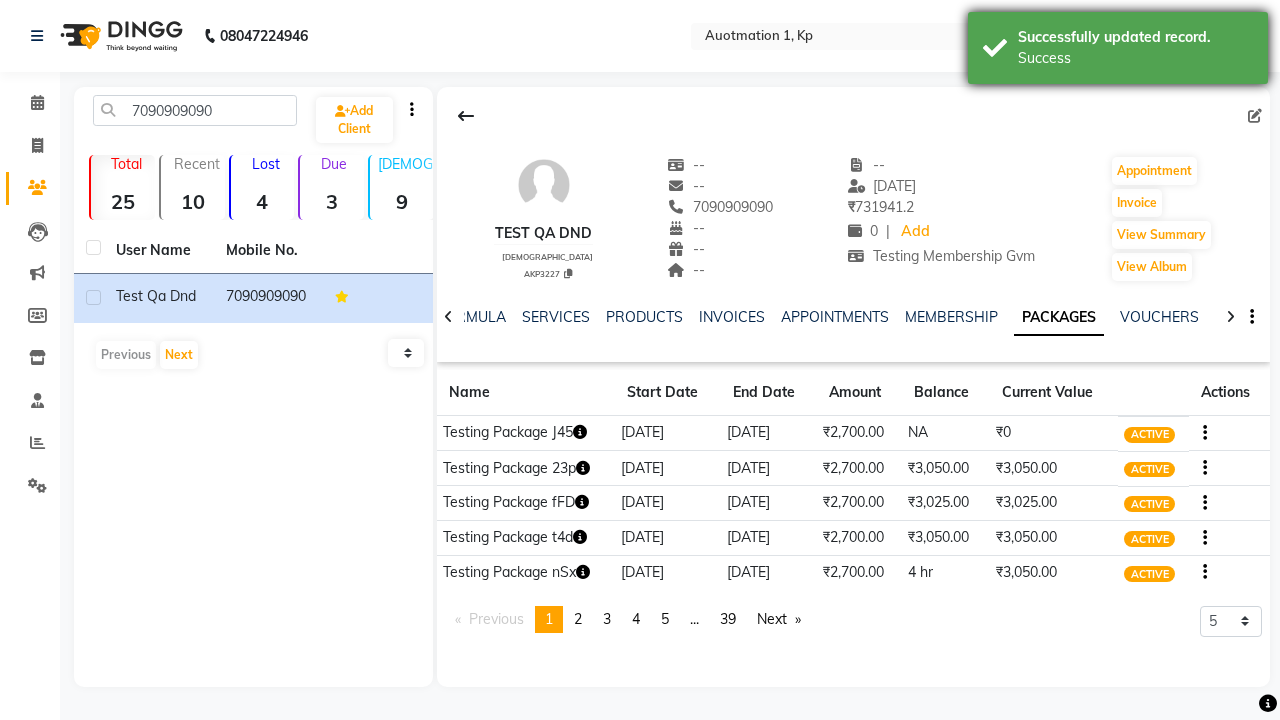click on "Success" at bounding box center [1135, 58] 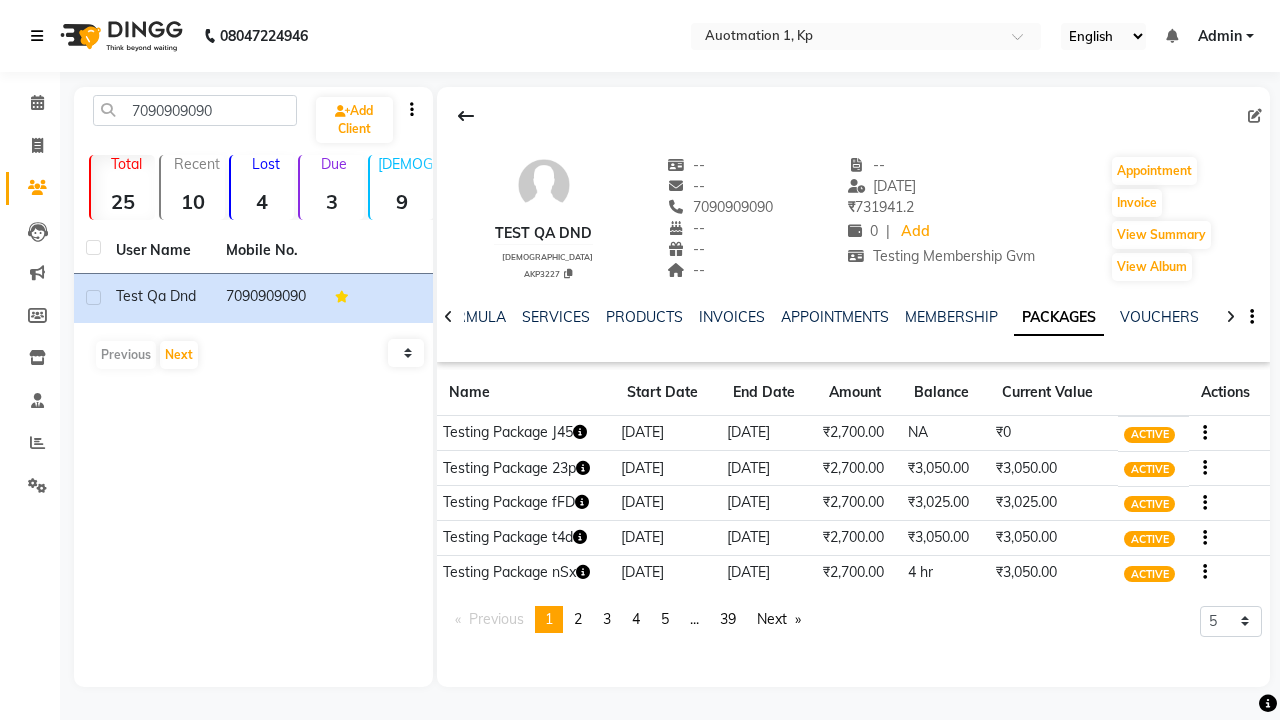 click at bounding box center (37, 36) 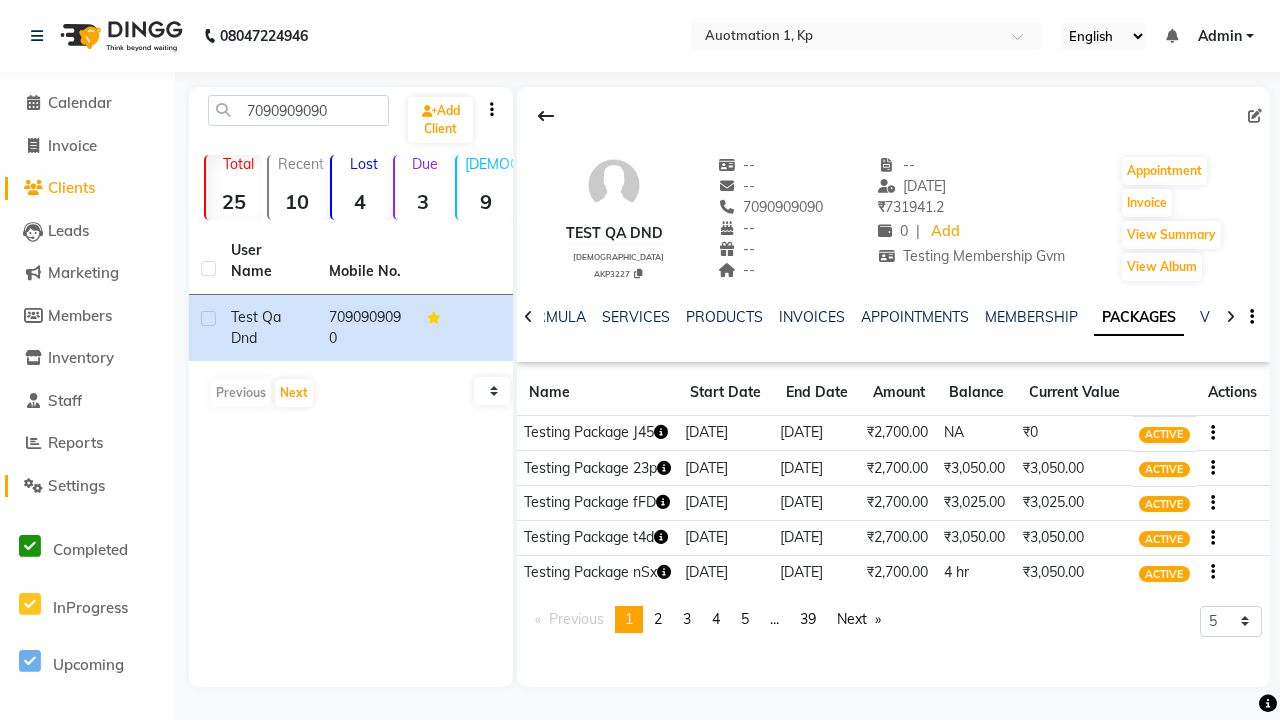 click on "Settings" 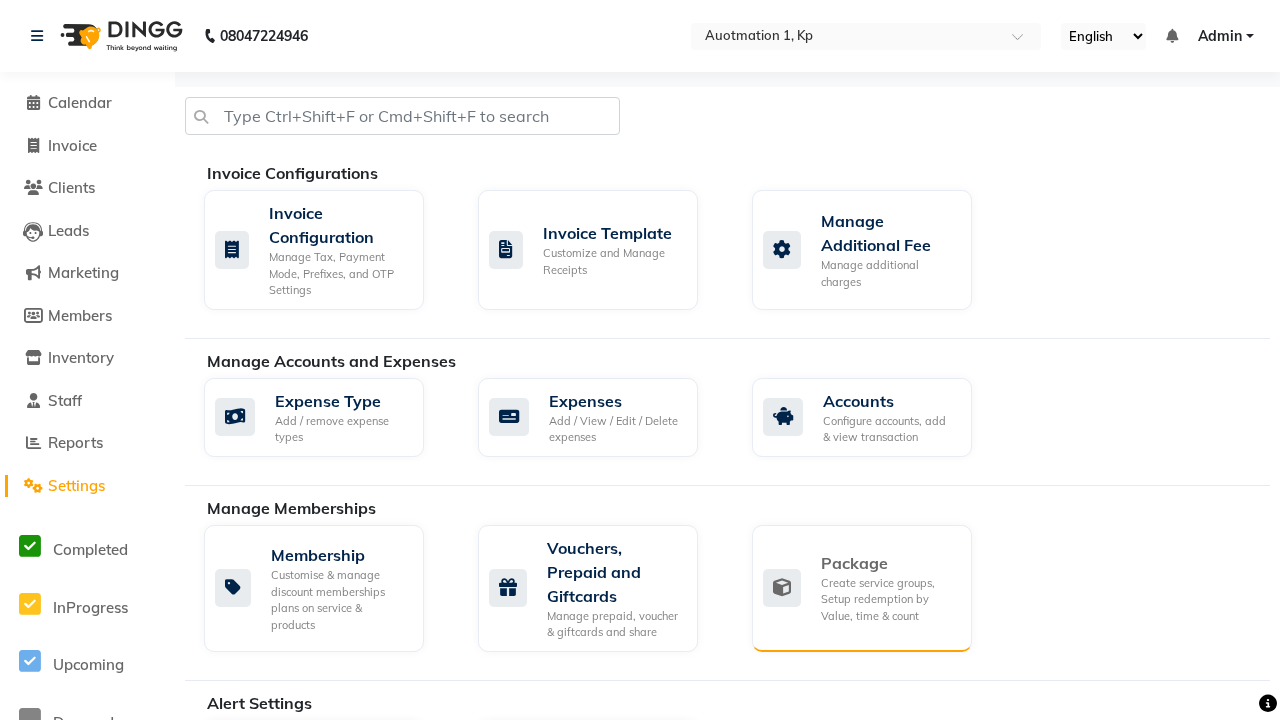 click on "Package" 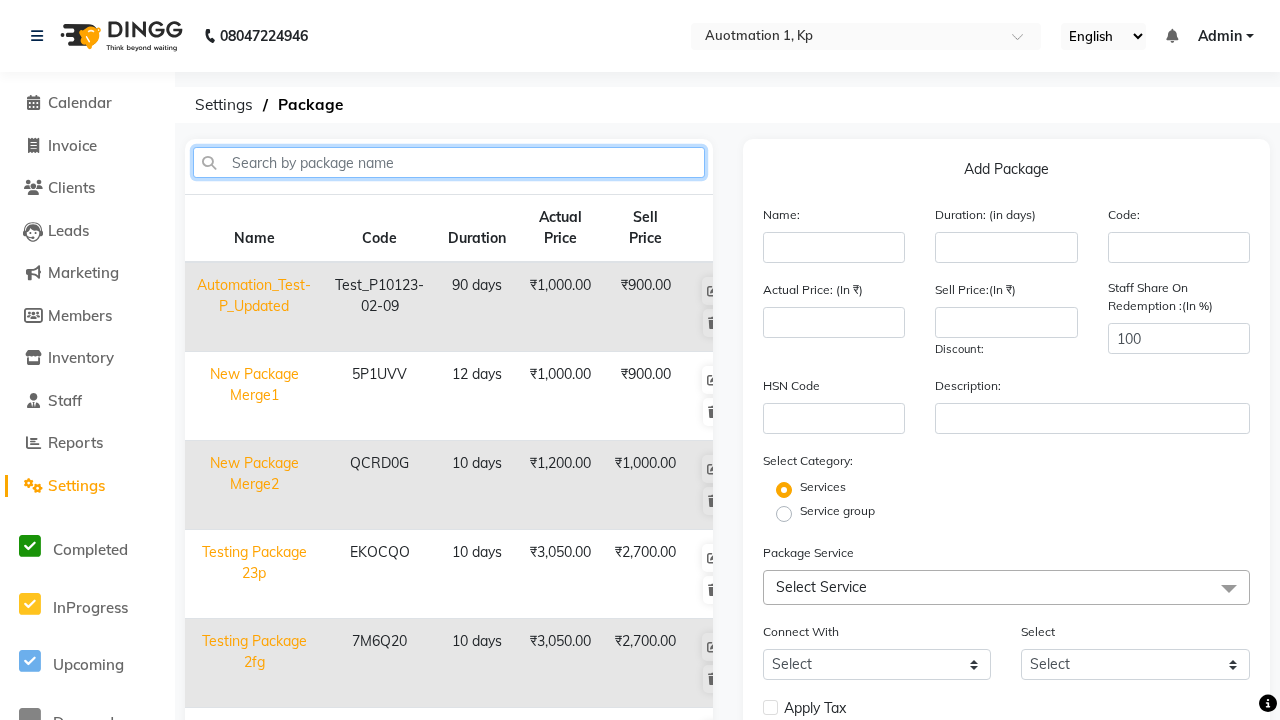 type on "Testing Package jGe" 